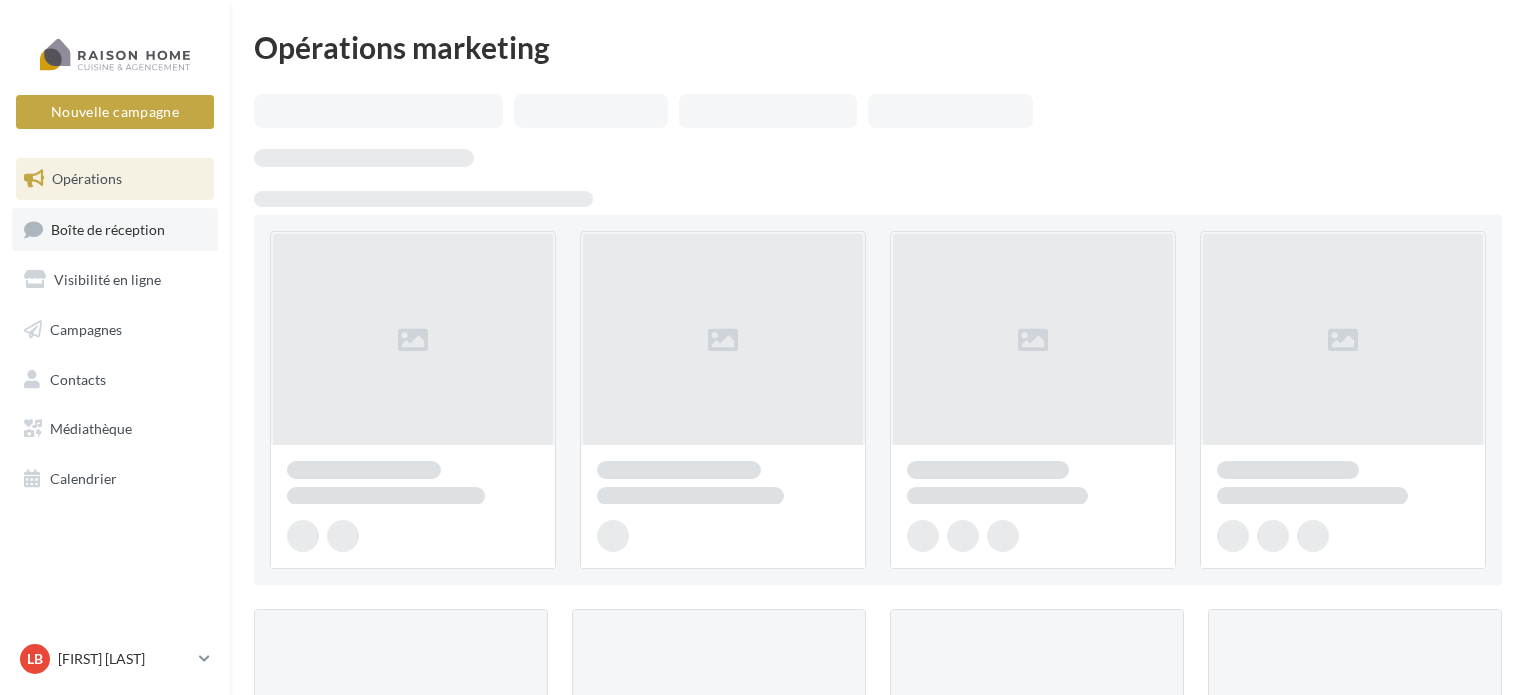 scroll, scrollTop: 0, scrollLeft: 0, axis: both 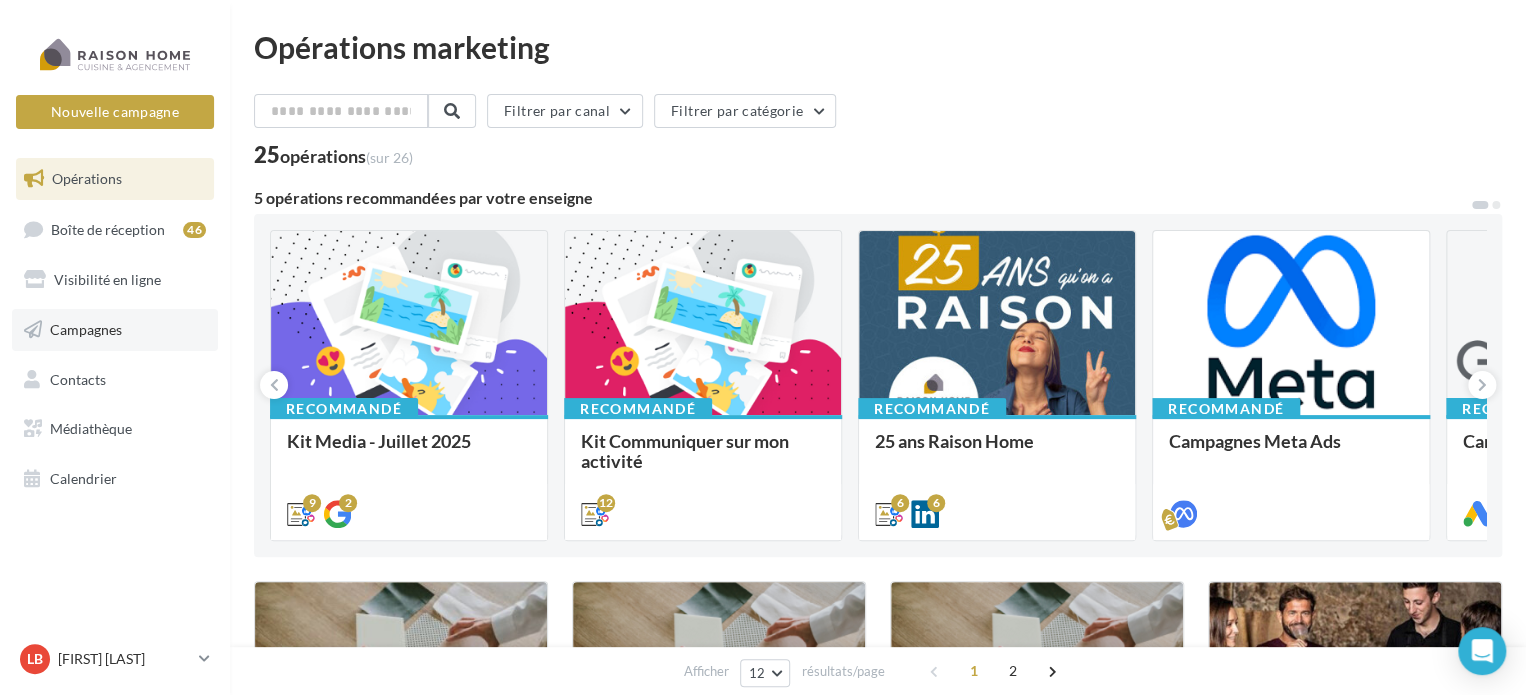 click on "Campagnes" at bounding box center (115, 330) 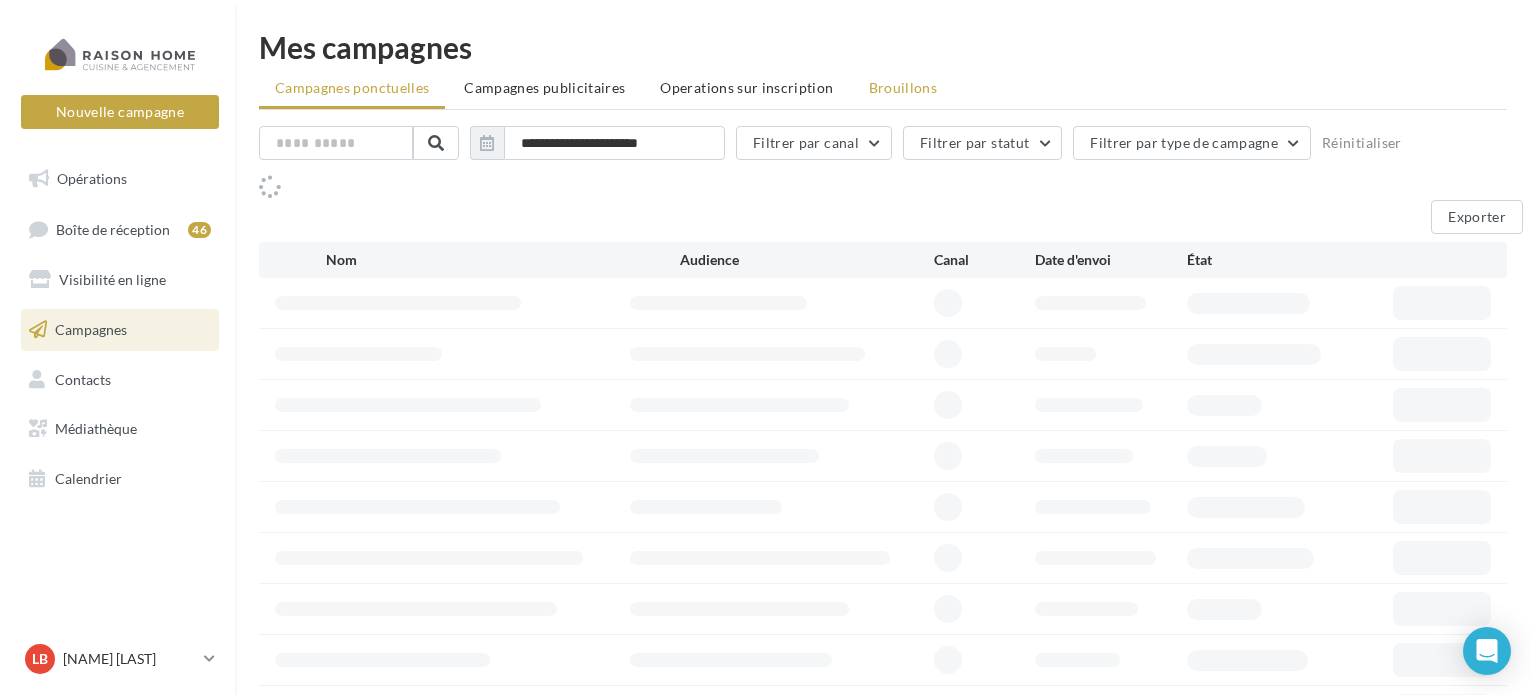 scroll, scrollTop: 0, scrollLeft: 0, axis: both 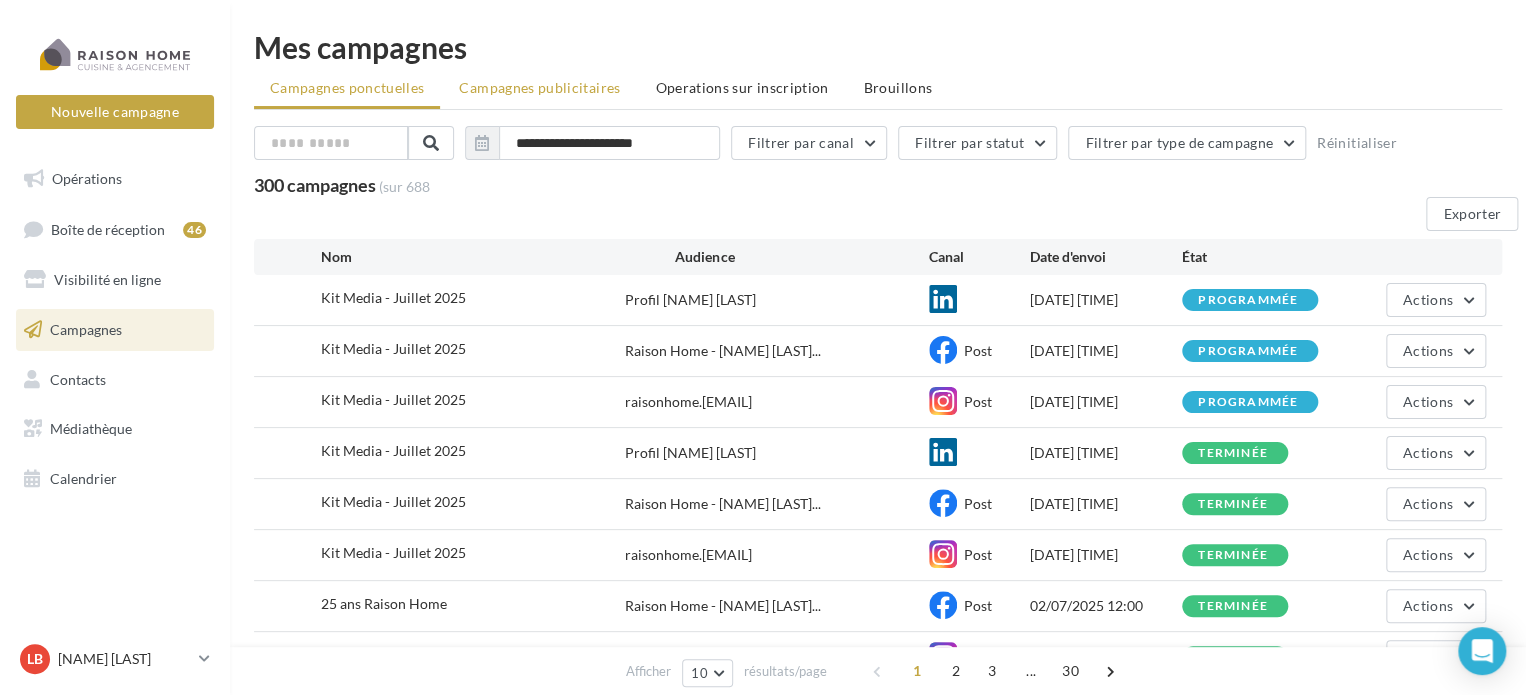 click on "Campagnes publicitaires" at bounding box center (347, 87) 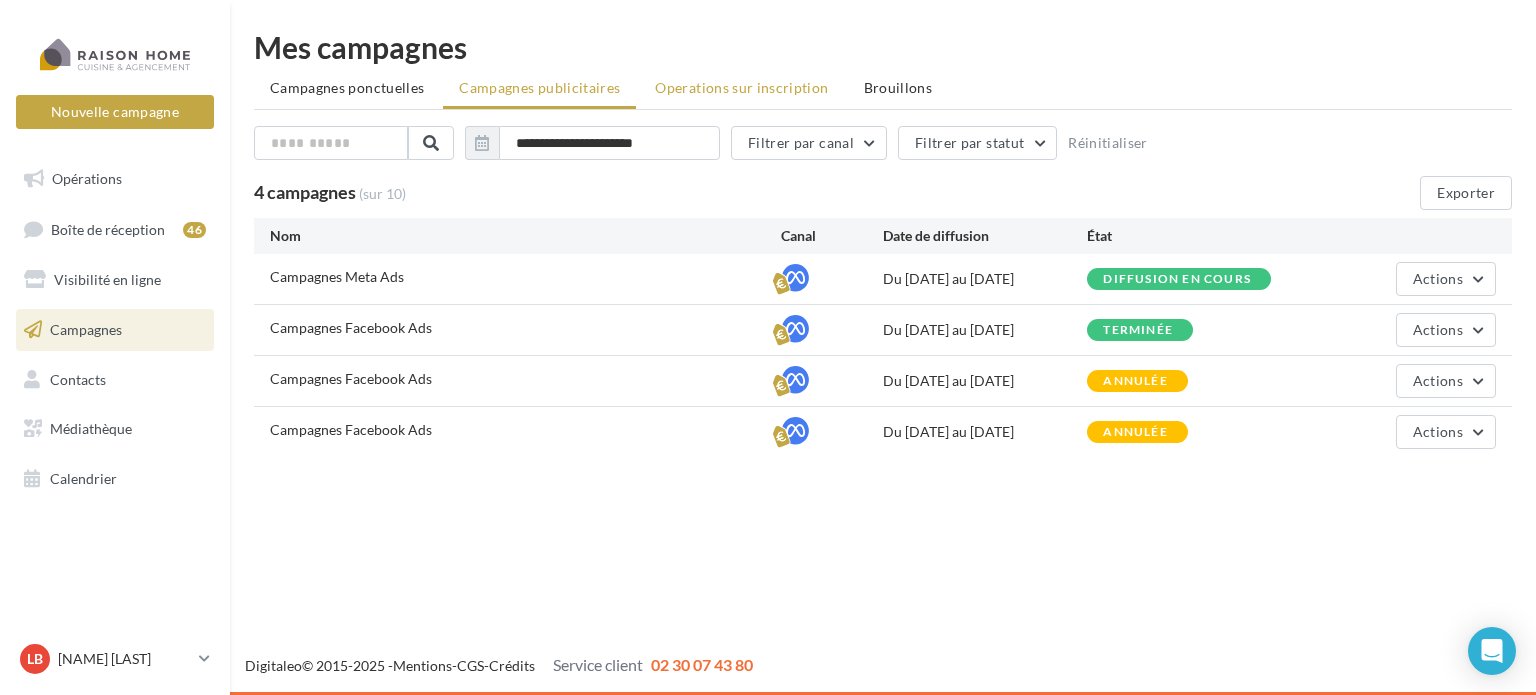 click on "Operations sur inscription" at bounding box center (347, 87) 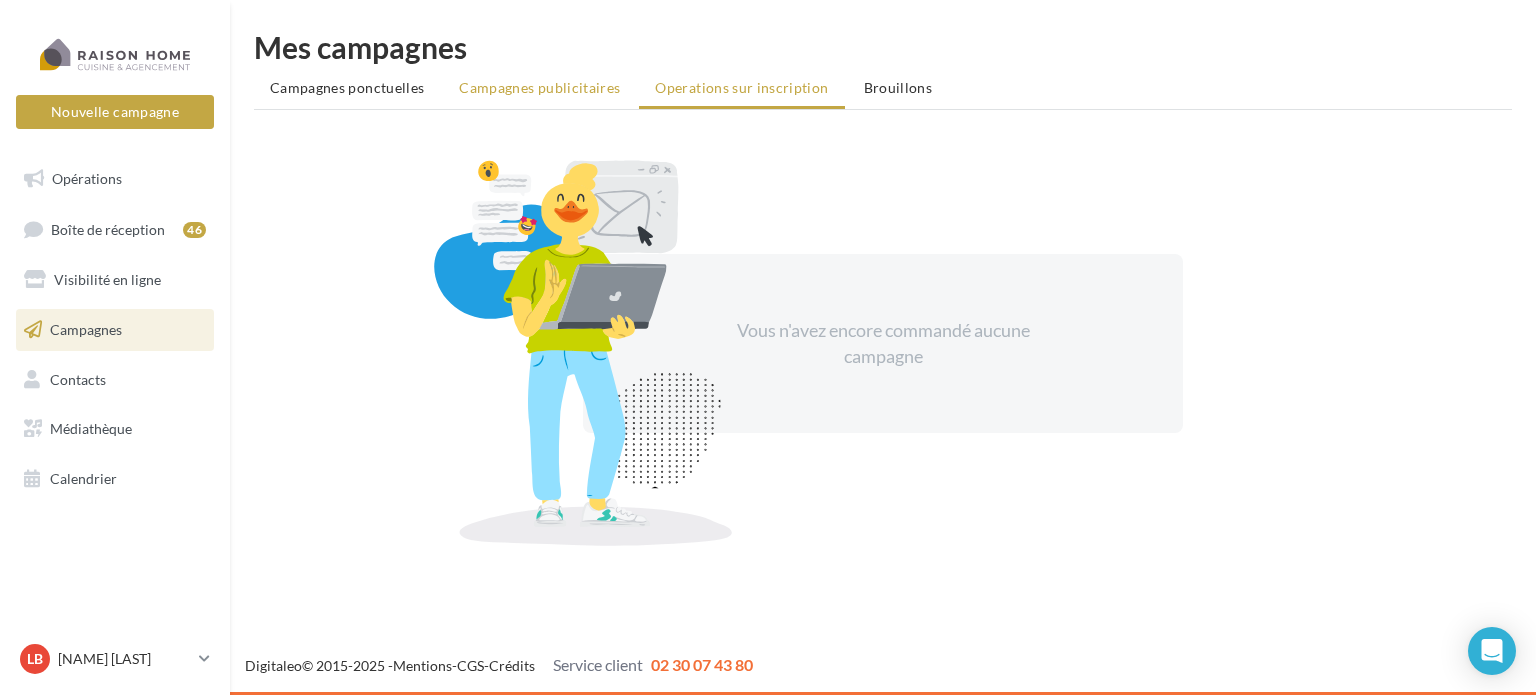 click on "Campagnes publicitaires" at bounding box center (539, 88) 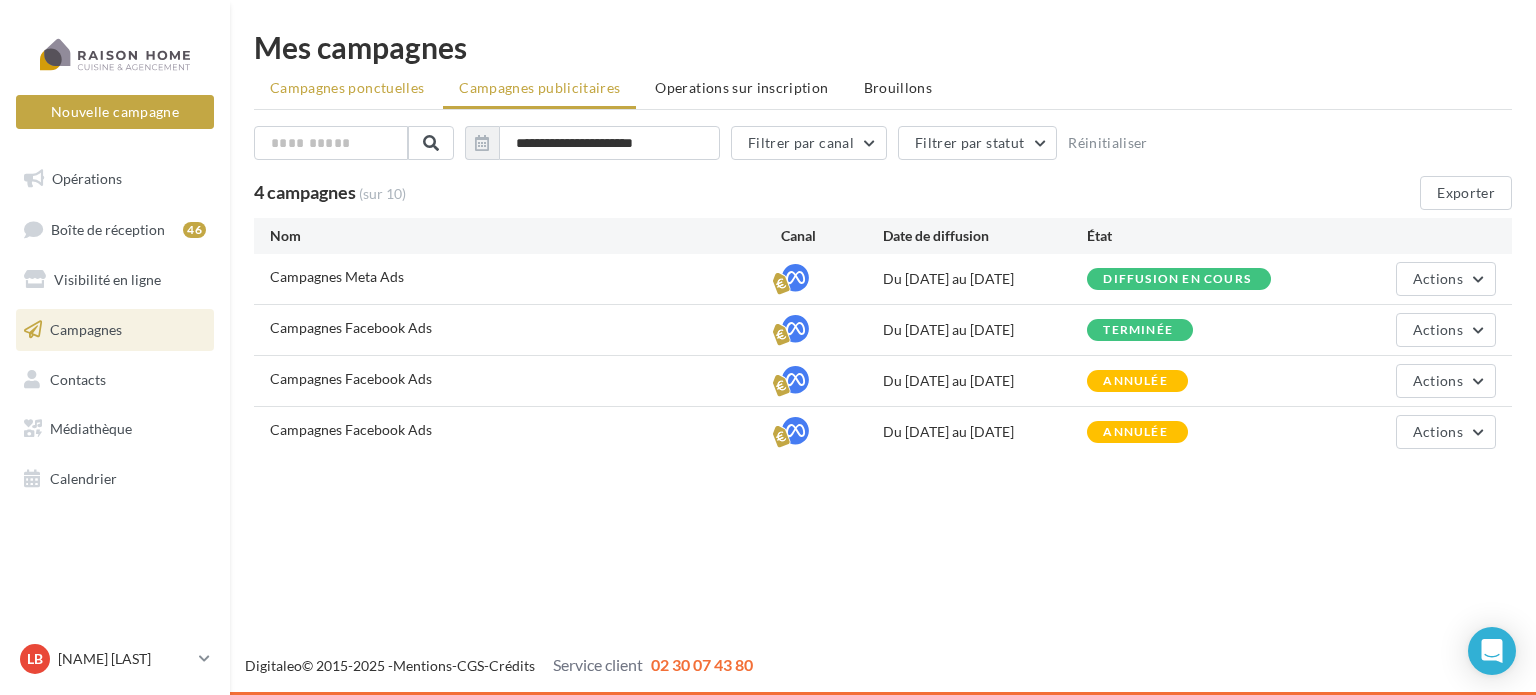click on "Campagnes ponctuelles" at bounding box center [347, 87] 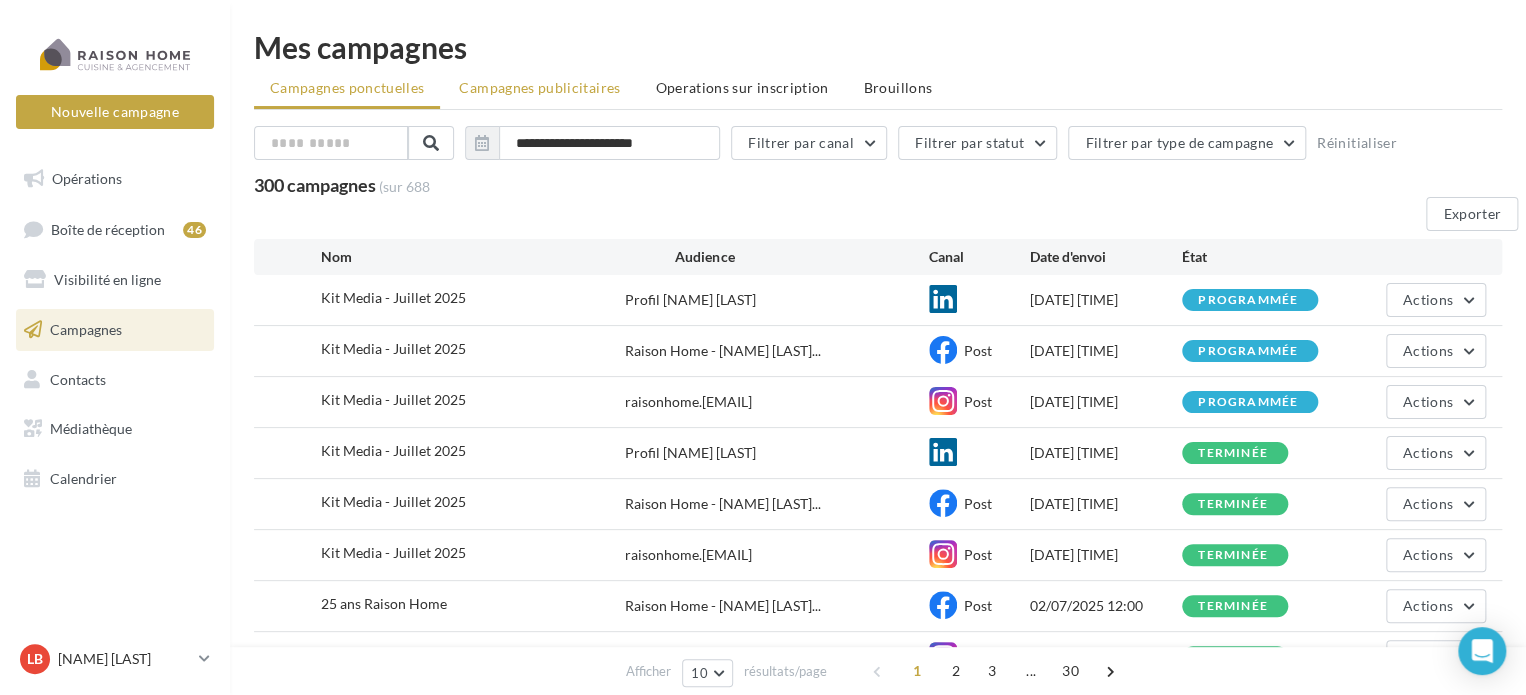 click on "Campagnes publicitaires" at bounding box center [347, 87] 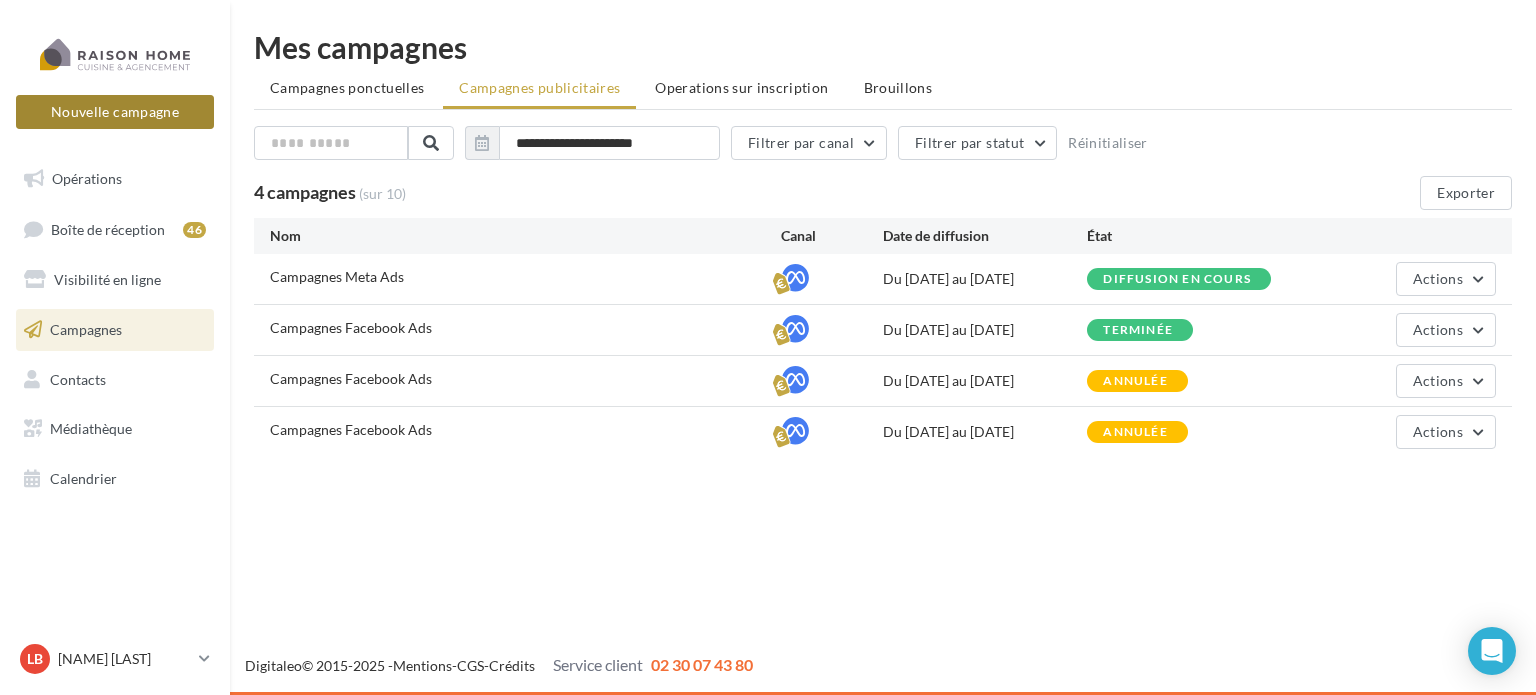 click on "Nouvelle campagne" at bounding box center (115, 112) 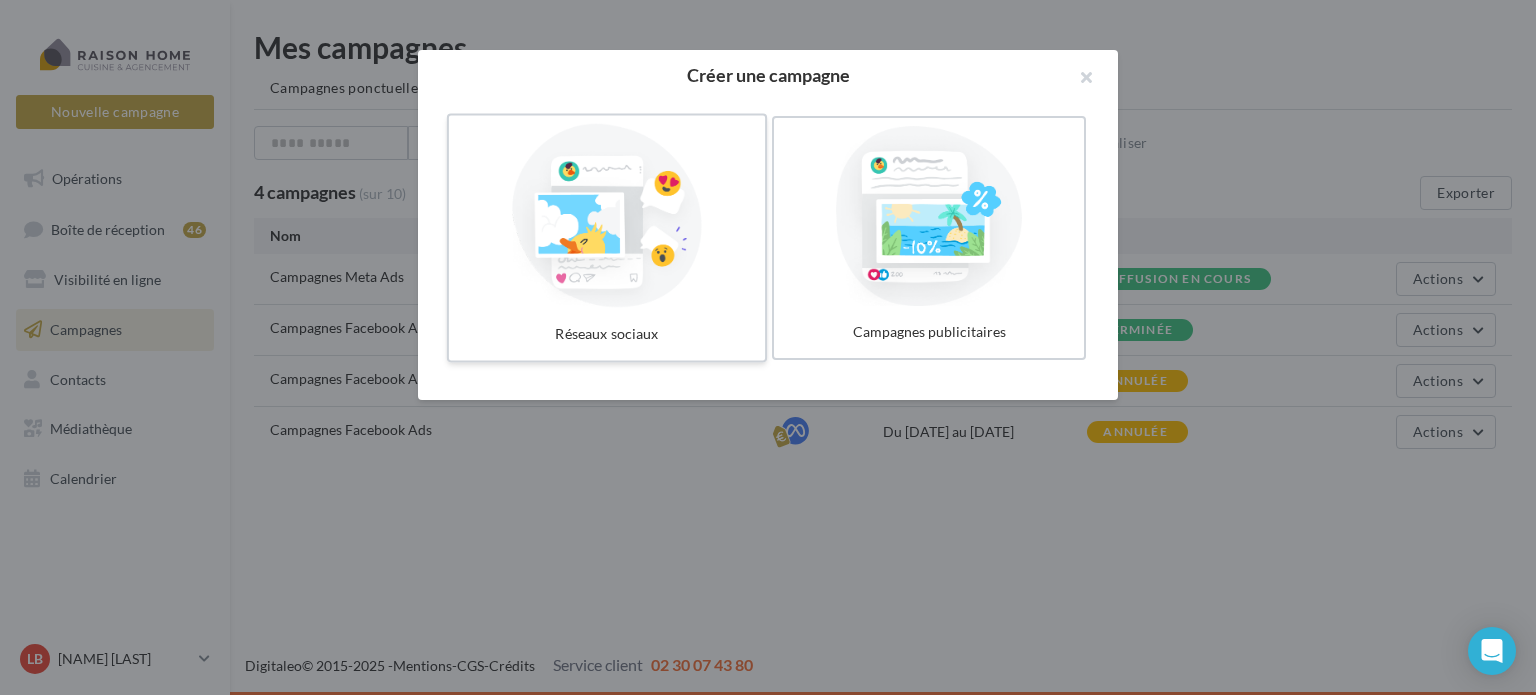 click at bounding box center [607, 216] 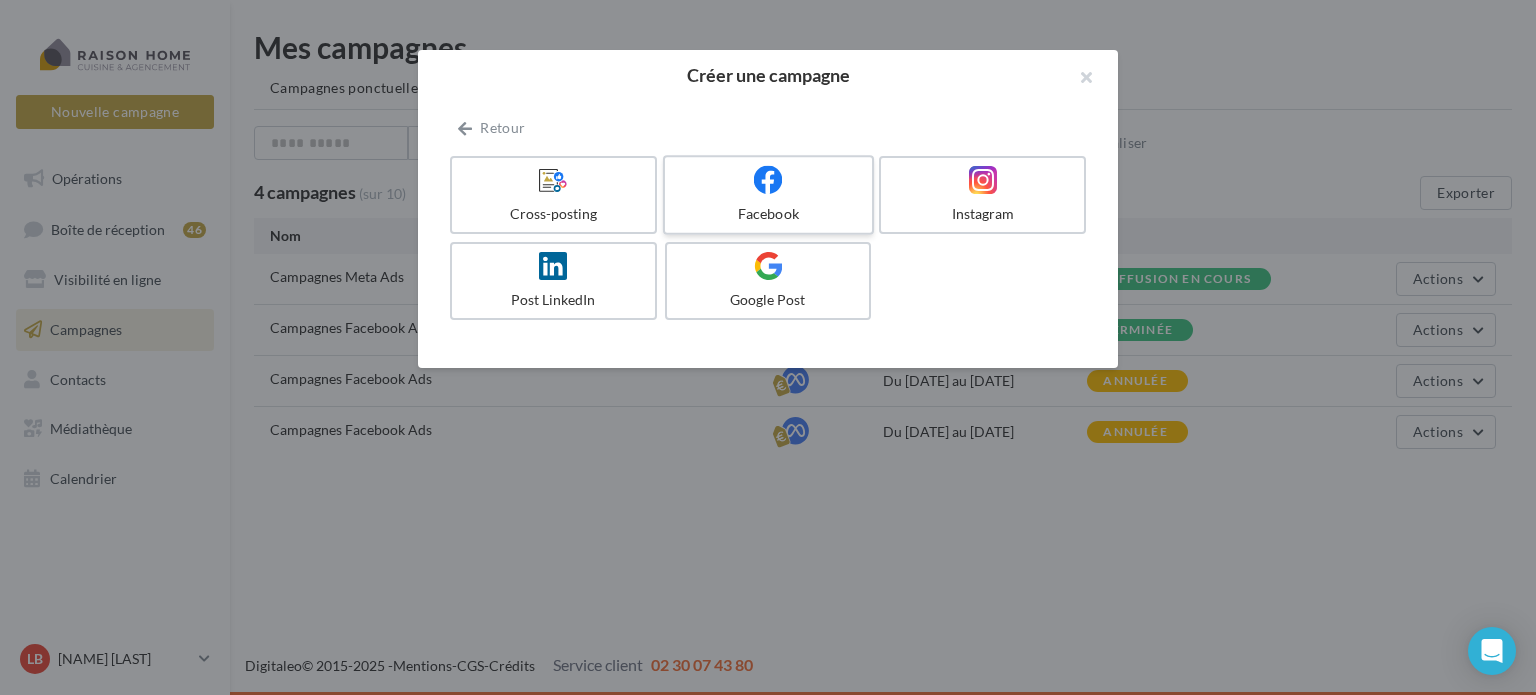 click on "Facebook" at bounding box center (768, 195) 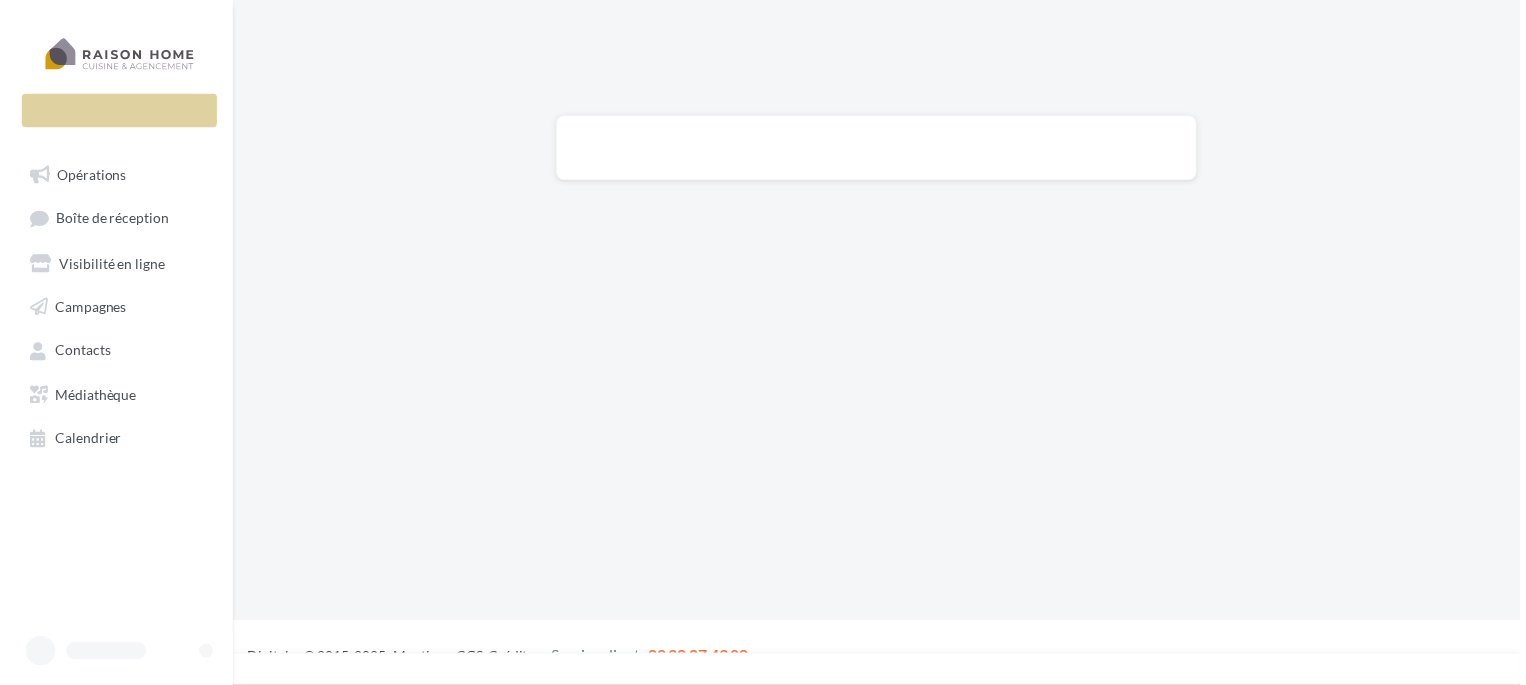 scroll, scrollTop: 0, scrollLeft: 0, axis: both 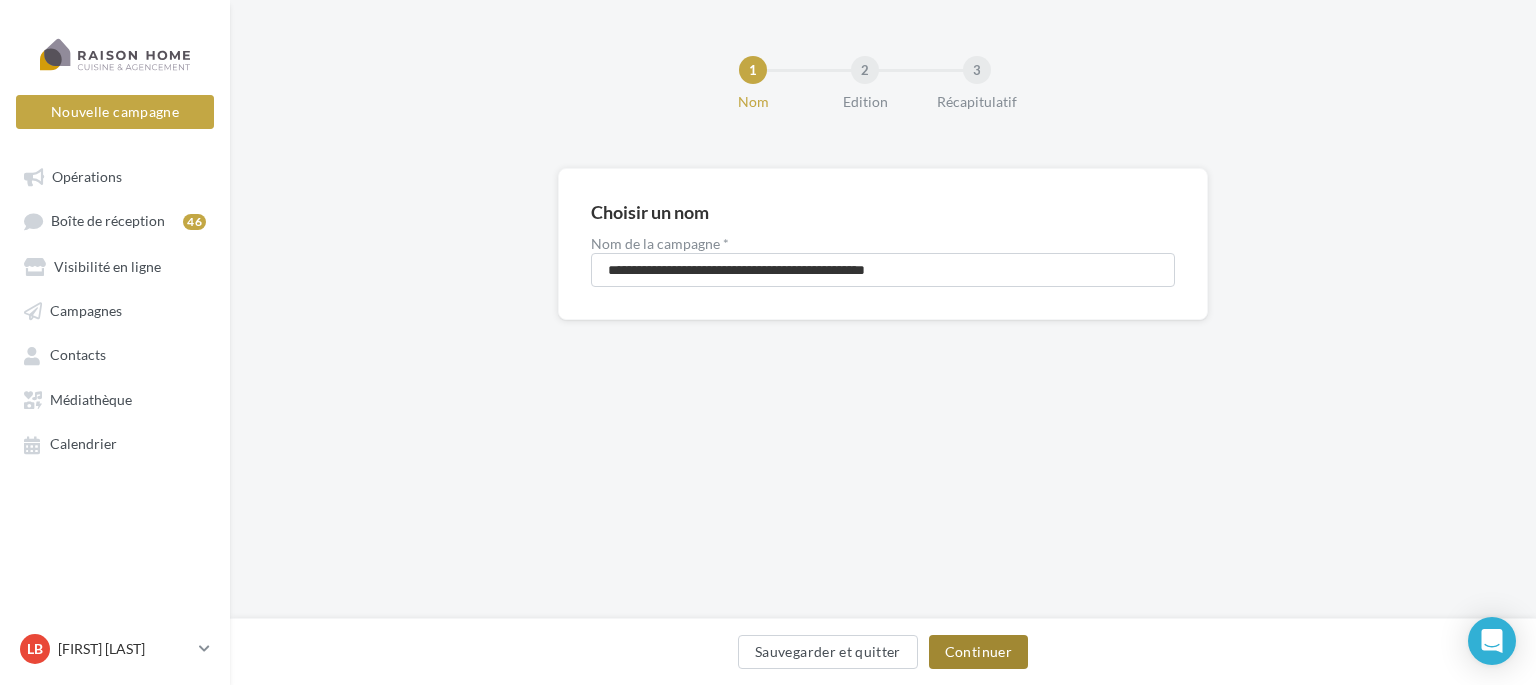 click on "Continuer" at bounding box center (978, 652) 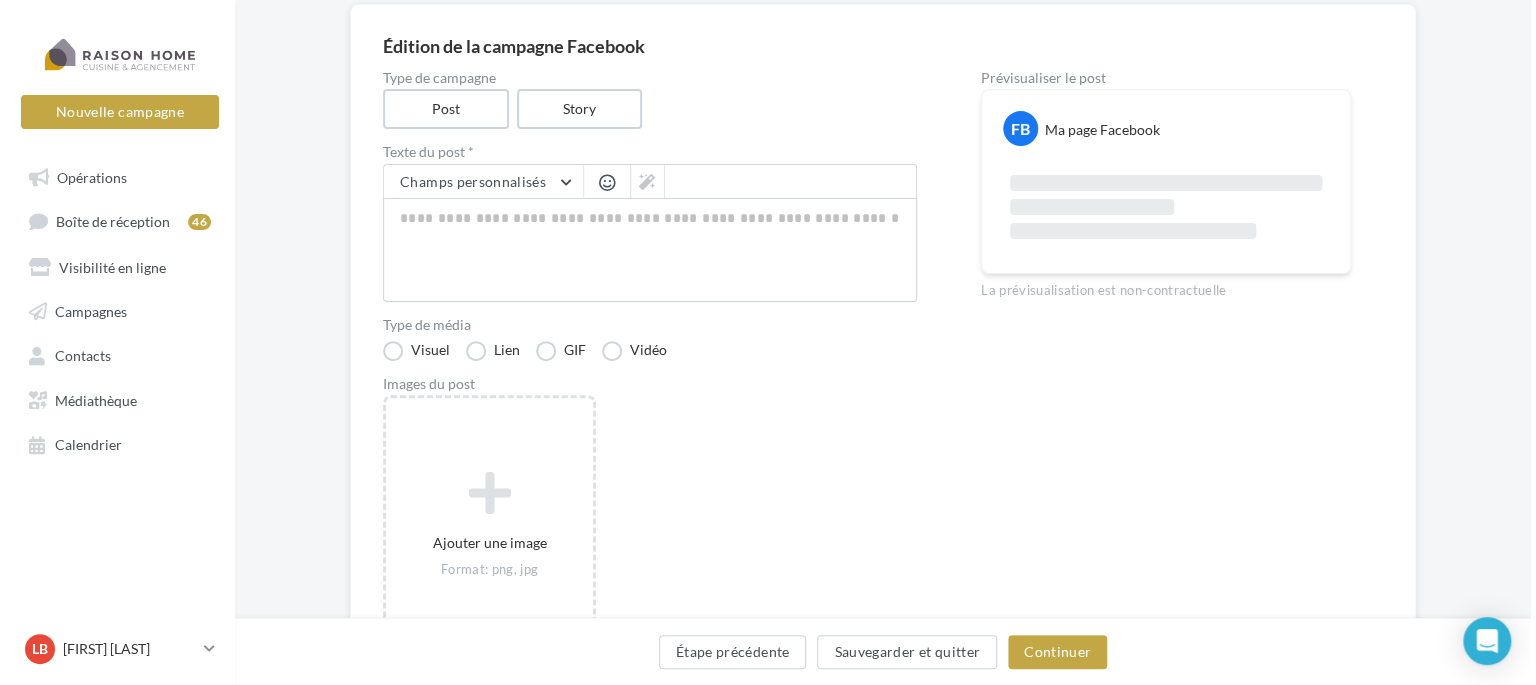 scroll, scrollTop: 0, scrollLeft: 0, axis: both 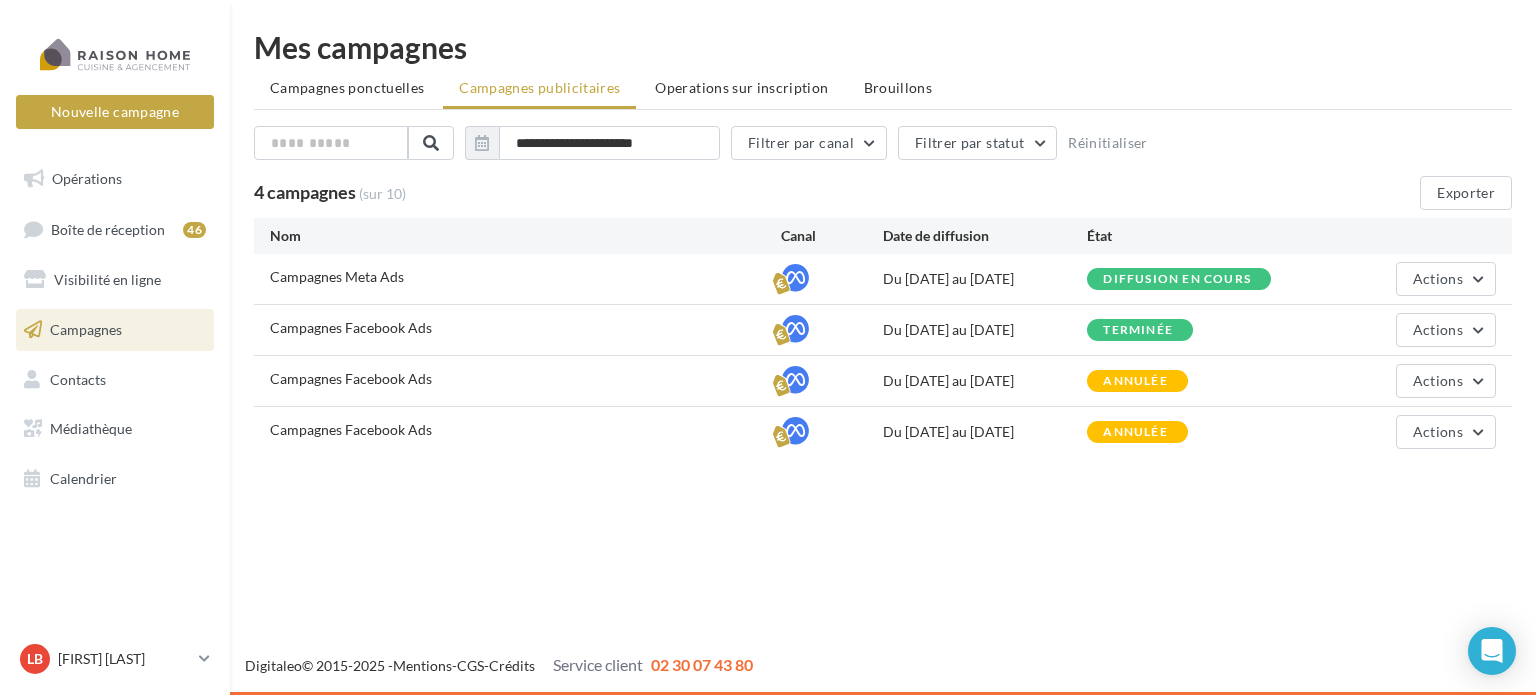 click on "Campagnes ponctuelles
Campagnes publicitaires
Operations sur inscription
Brouillons" at bounding box center (883, 90) 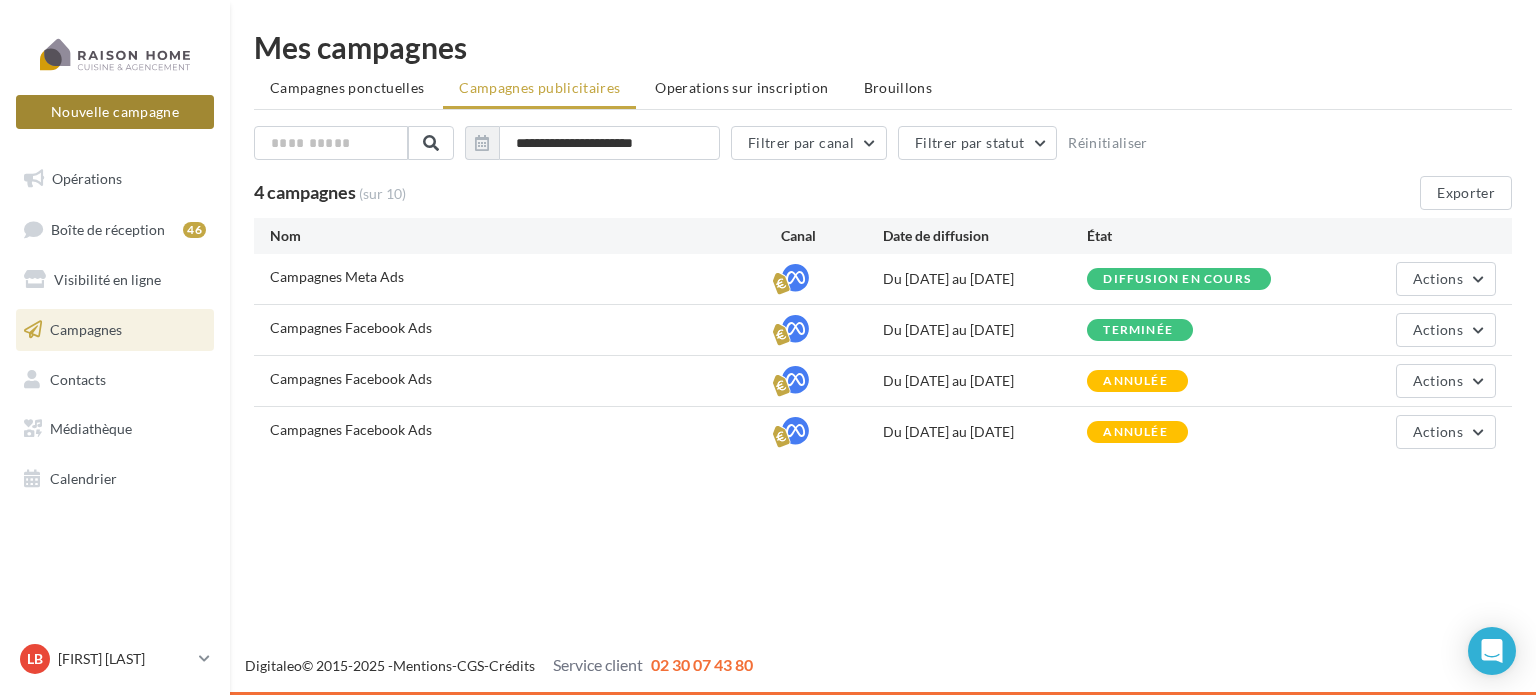 click on "Nouvelle campagne" at bounding box center (115, 112) 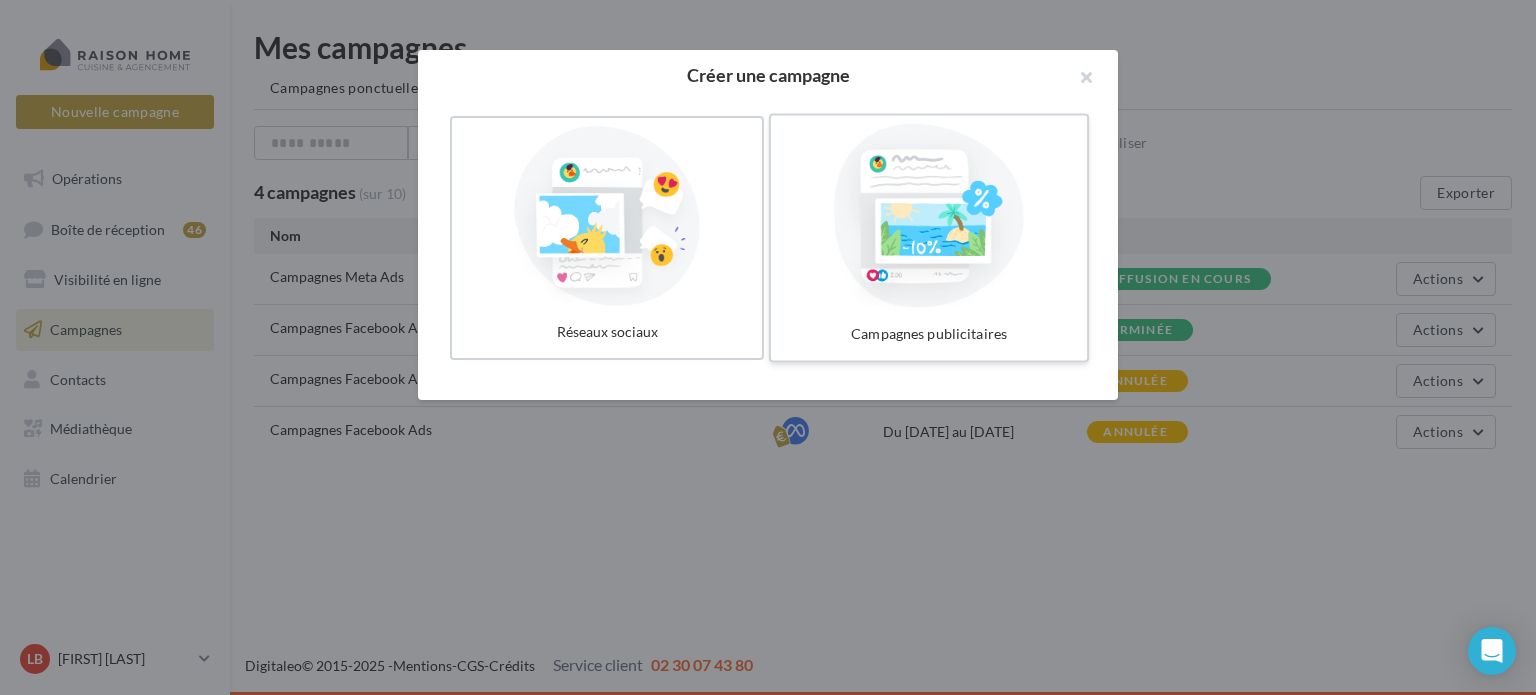 click at bounding box center (929, 216) 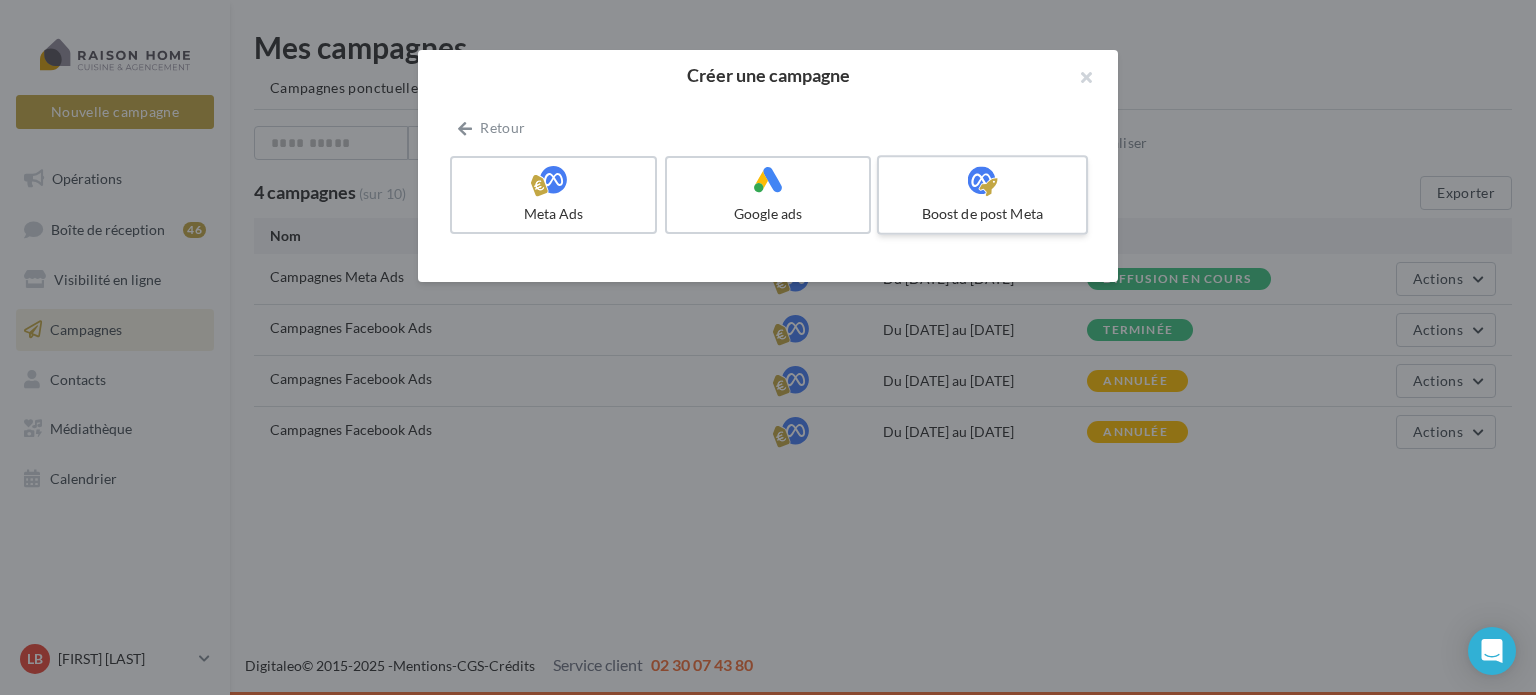 click on "Boost de post Meta" at bounding box center (982, 195) 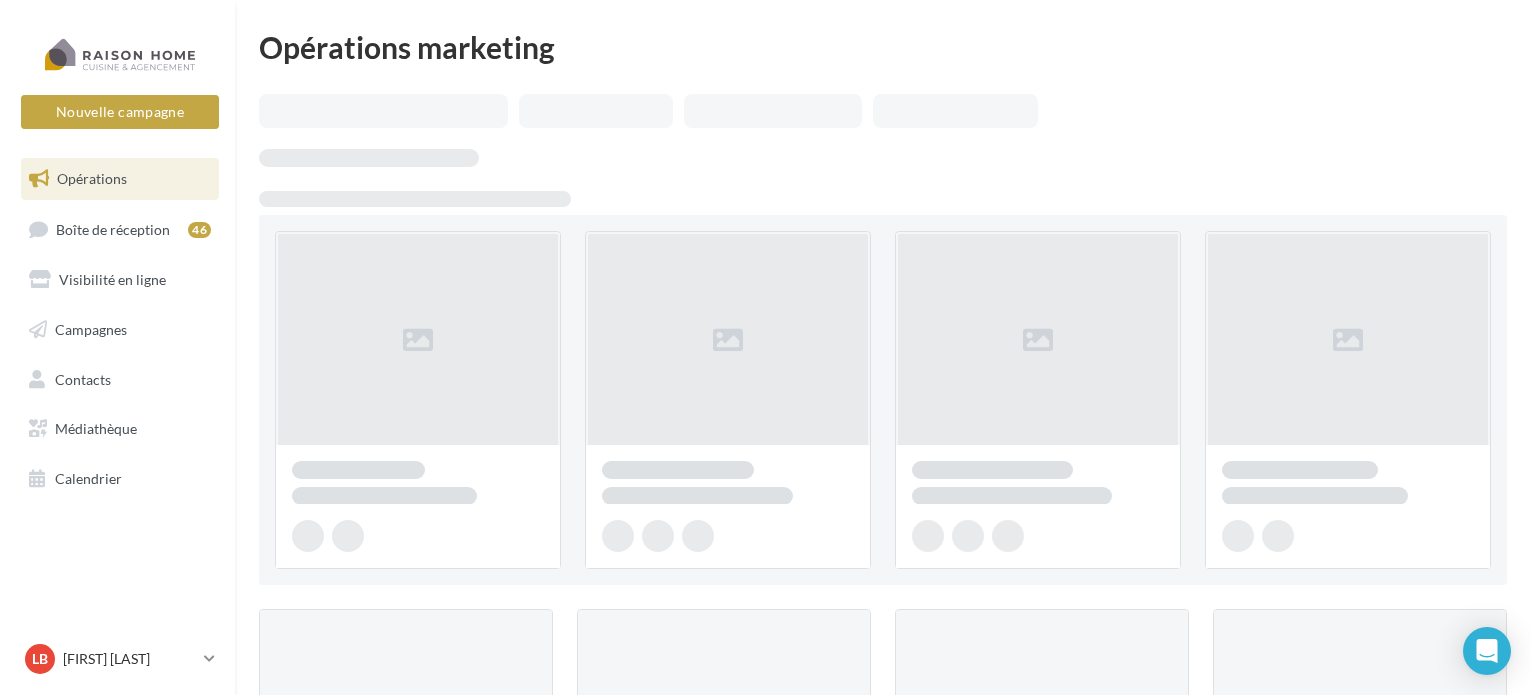 scroll, scrollTop: 0, scrollLeft: 0, axis: both 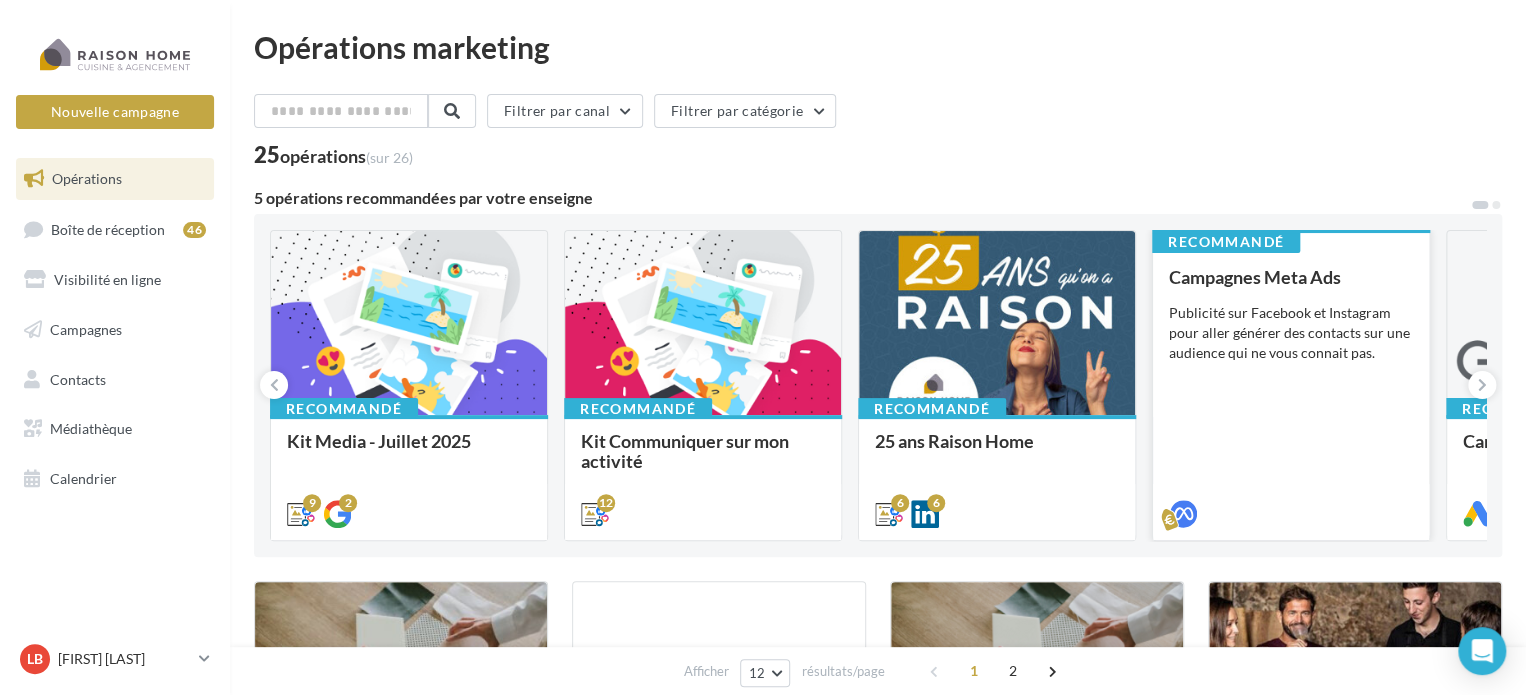 click on "Publicité sur Facebook et Instagram pour aller générer des contacts sur une audience qui ne vous connait pas." at bounding box center (0, 0) 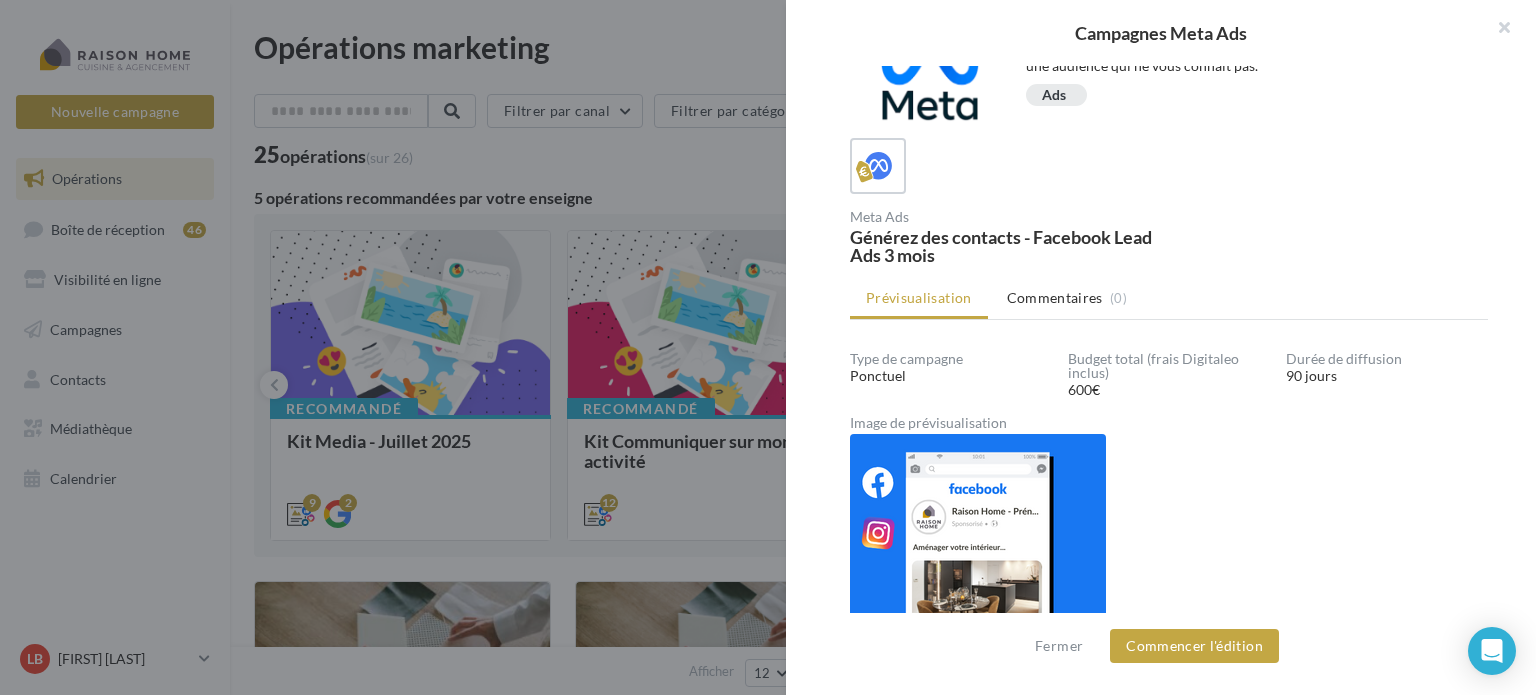 scroll, scrollTop: 72, scrollLeft: 0, axis: vertical 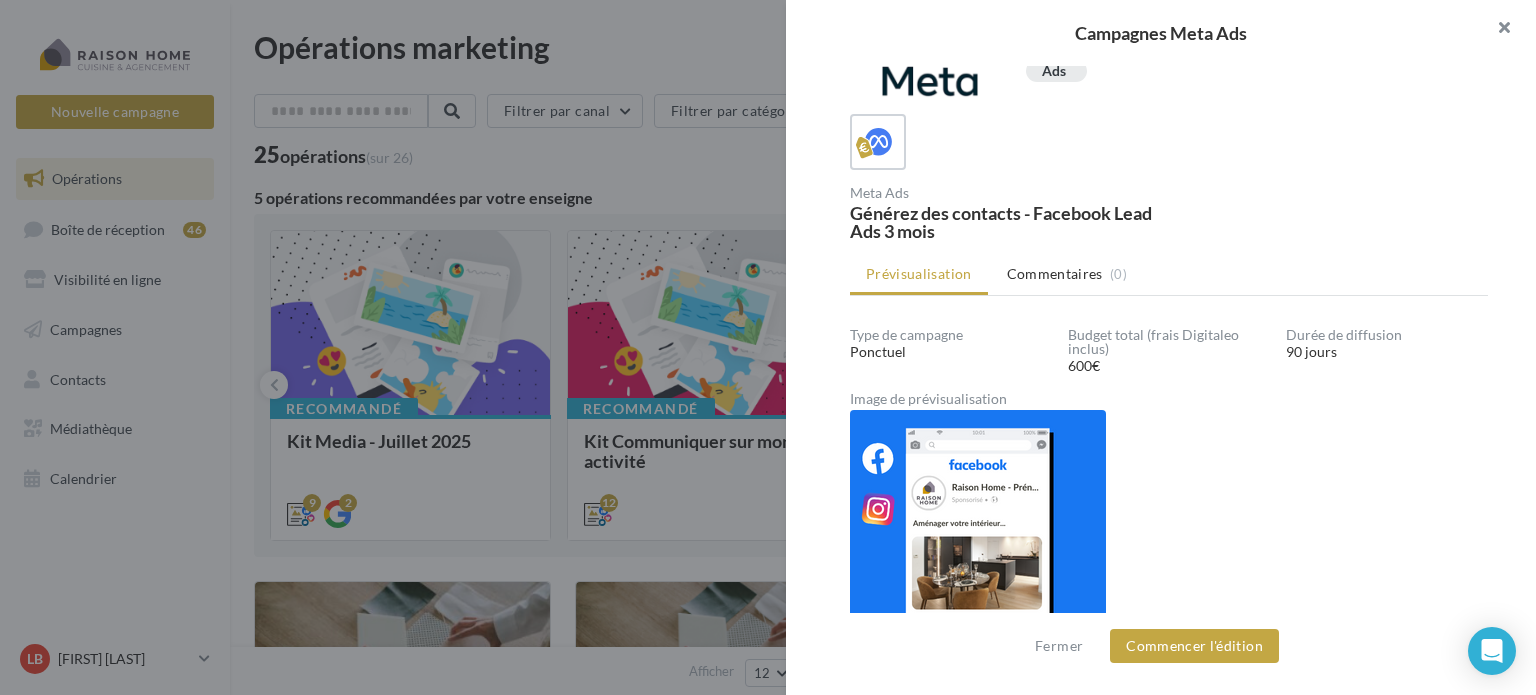 click at bounding box center (1496, 30) 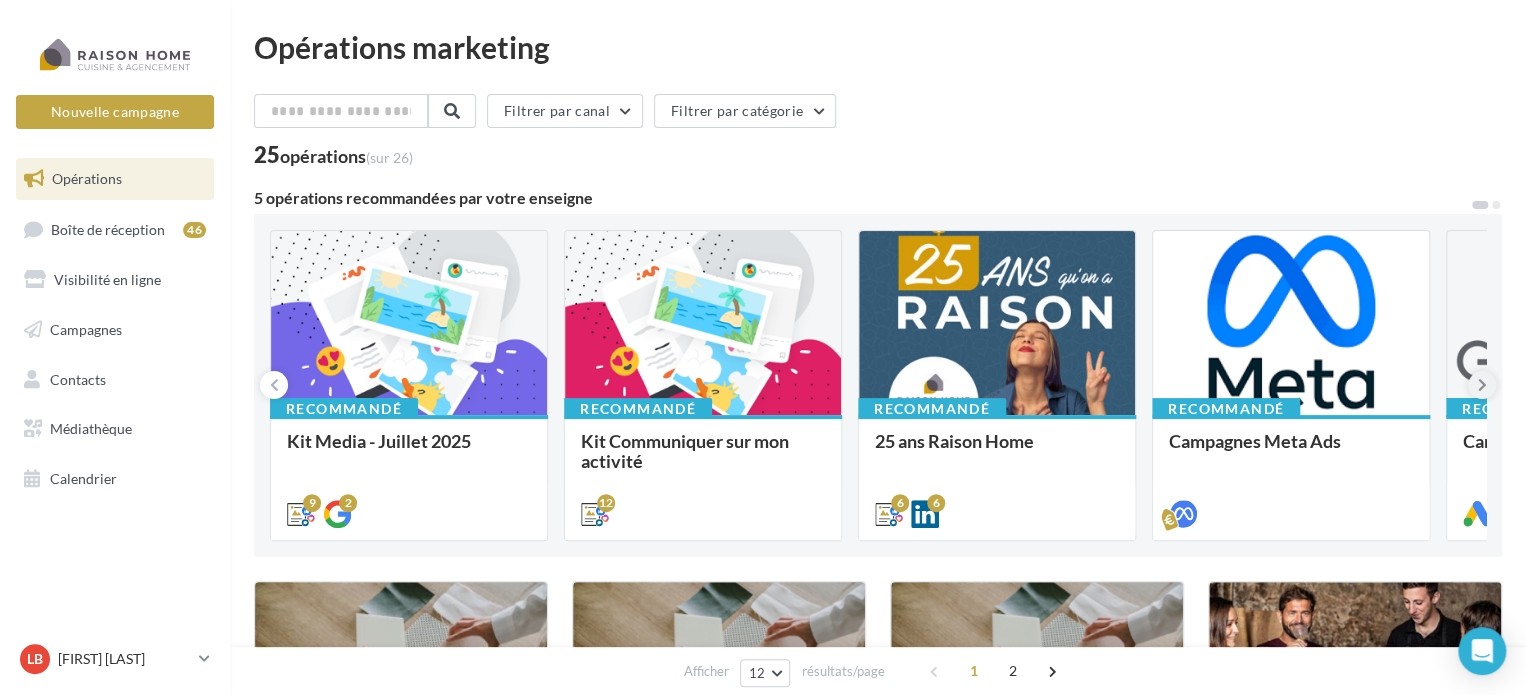 click at bounding box center (1482, 385) 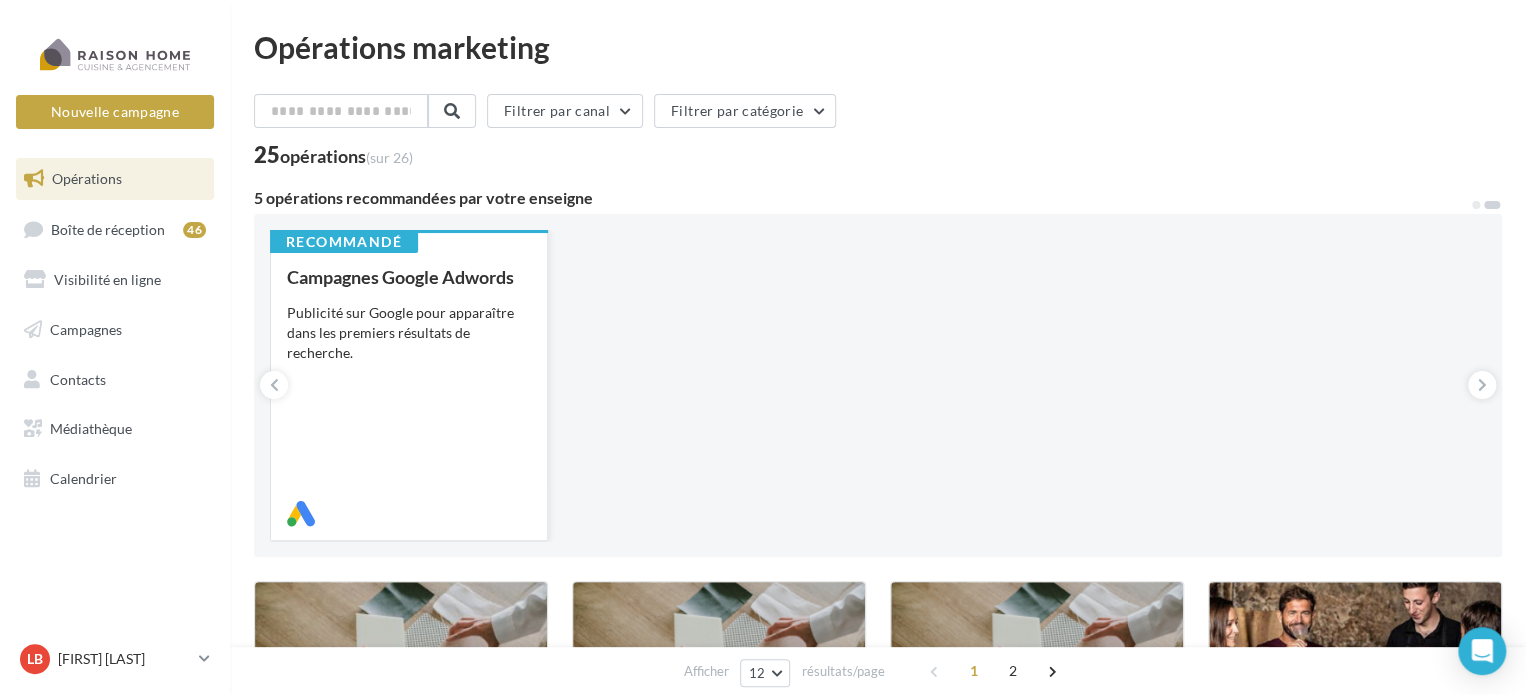 click on "Publicité sur Google pour apparaître dans les premiers résultats de recherche." at bounding box center [0, 0] 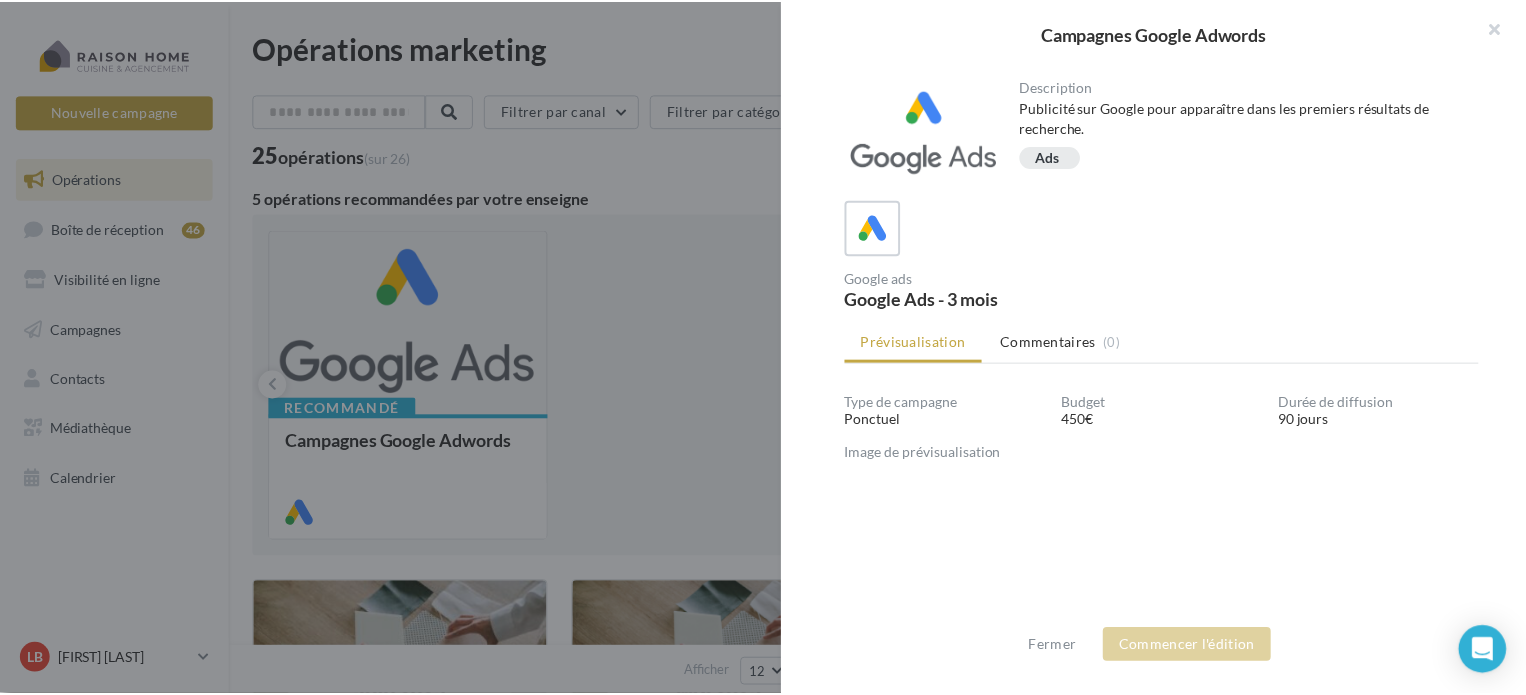 scroll, scrollTop: 108, scrollLeft: 0, axis: vertical 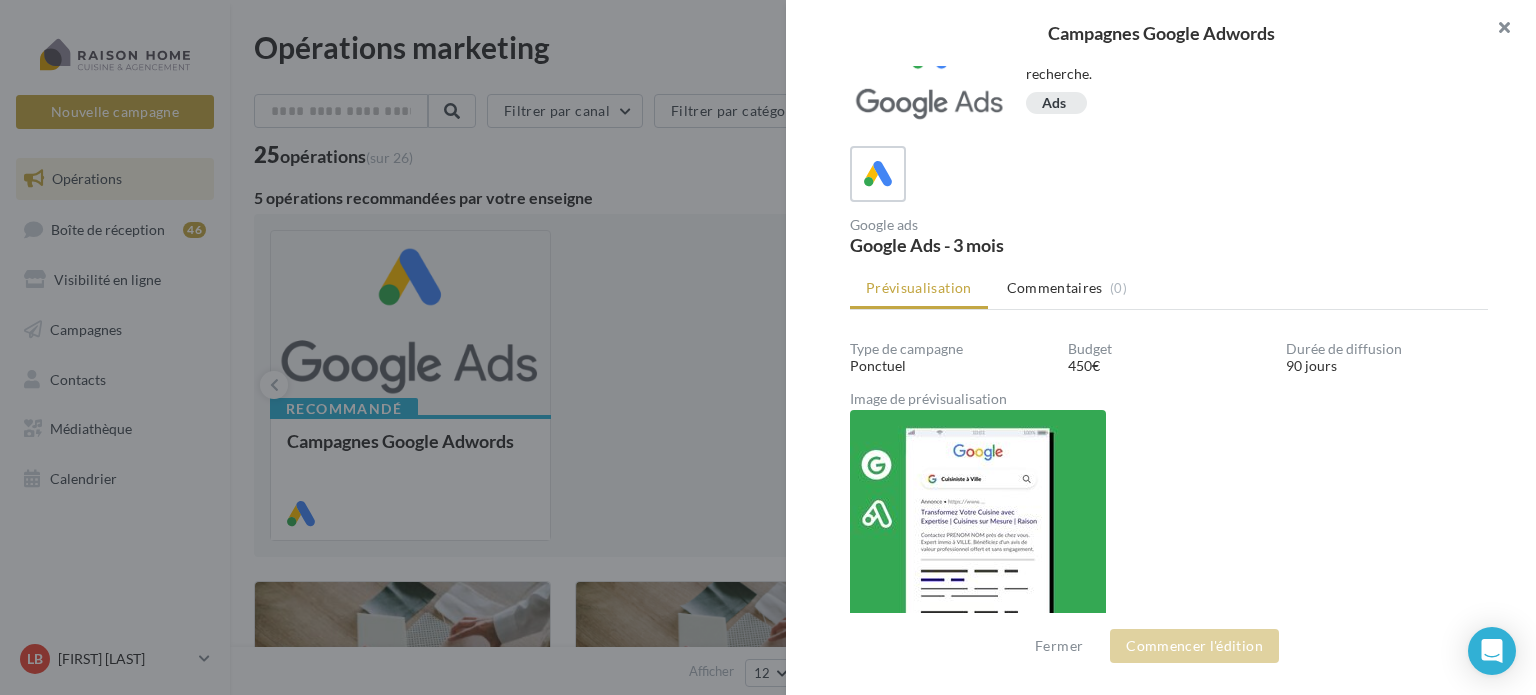 click at bounding box center [1496, 30] 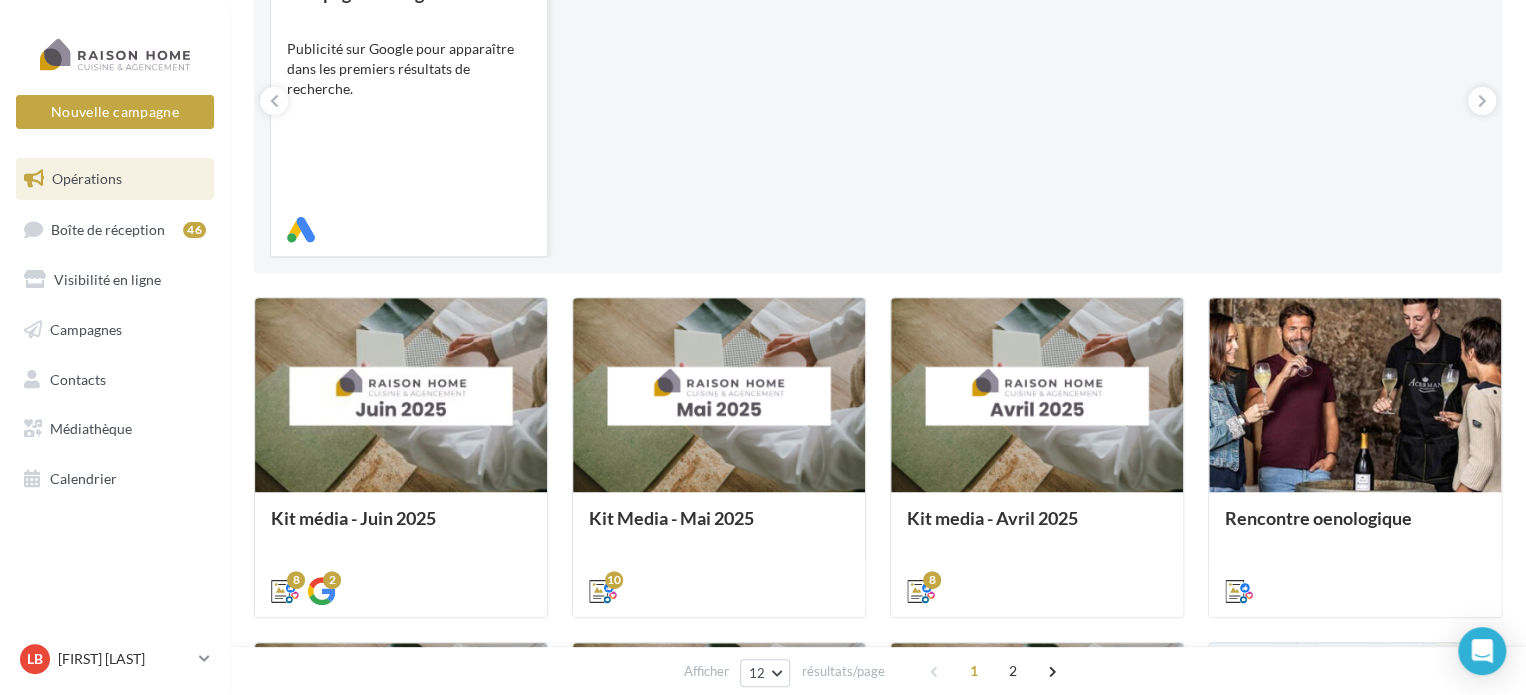 scroll, scrollTop: 300, scrollLeft: 0, axis: vertical 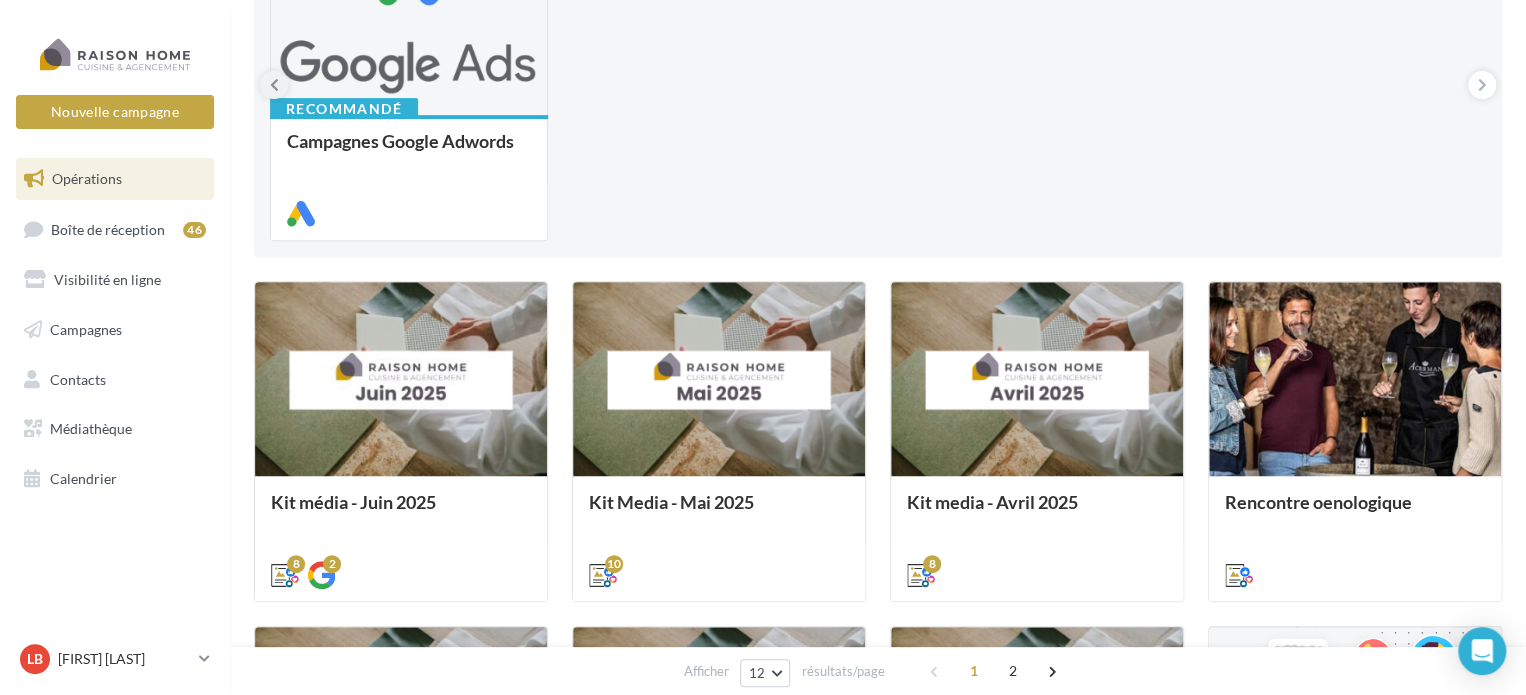click at bounding box center [274, 85] 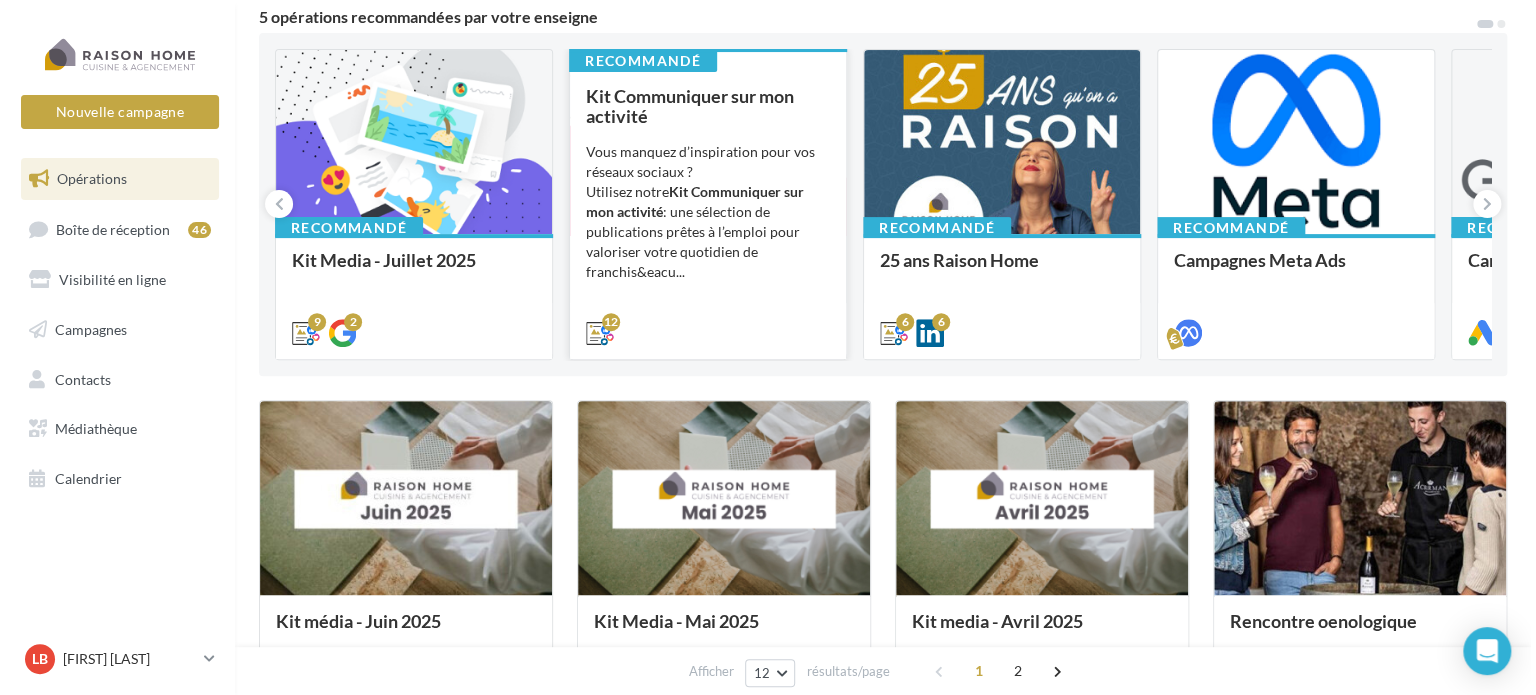 scroll, scrollTop: 100, scrollLeft: 0, axis: vertical 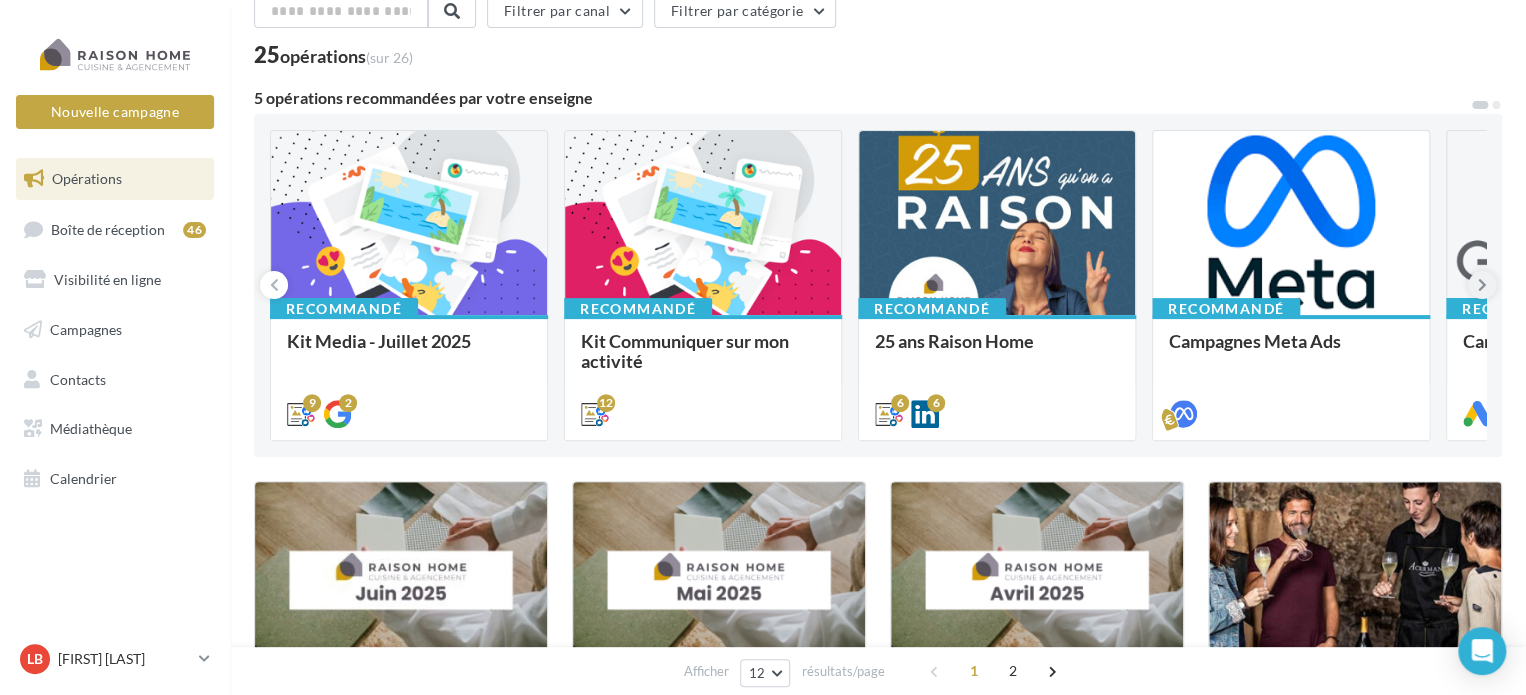 click at bounding box center (1482, 285) 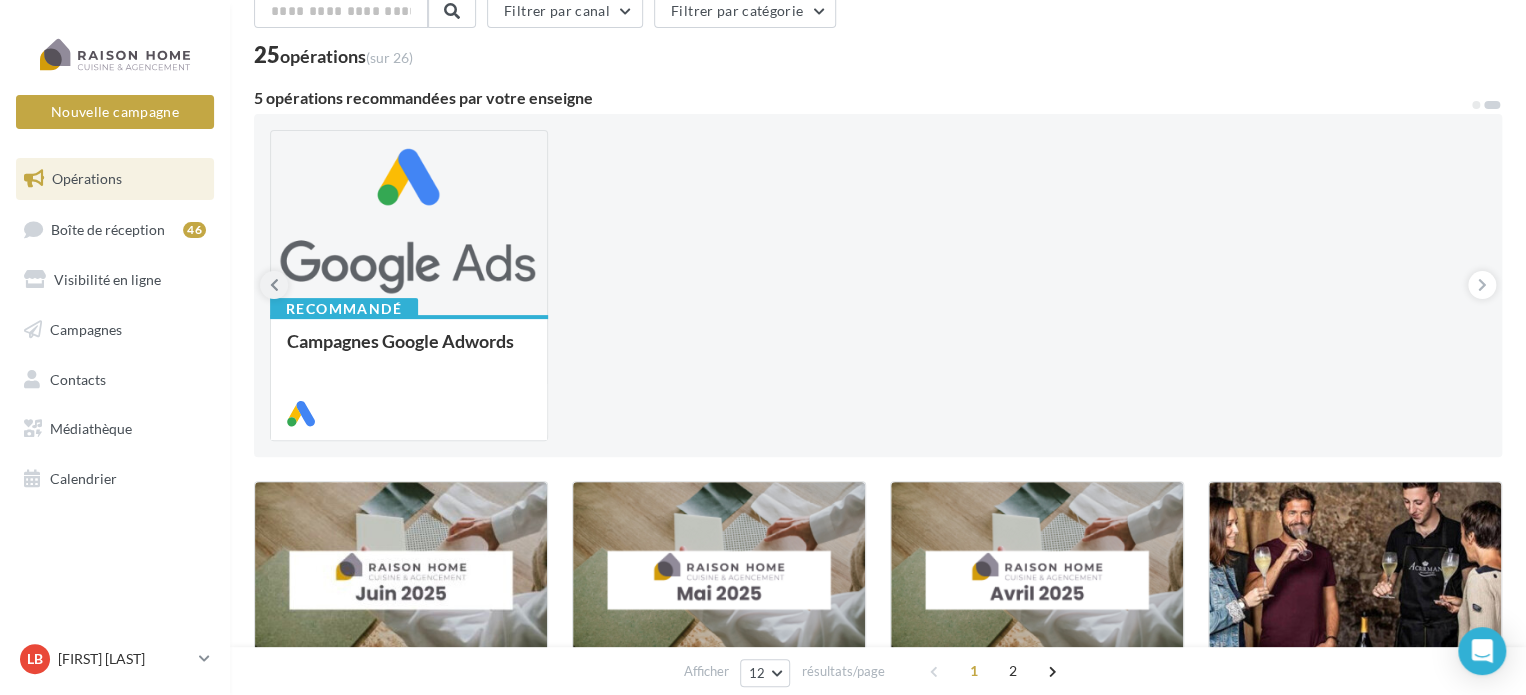 click at bounding box center [274, 285] 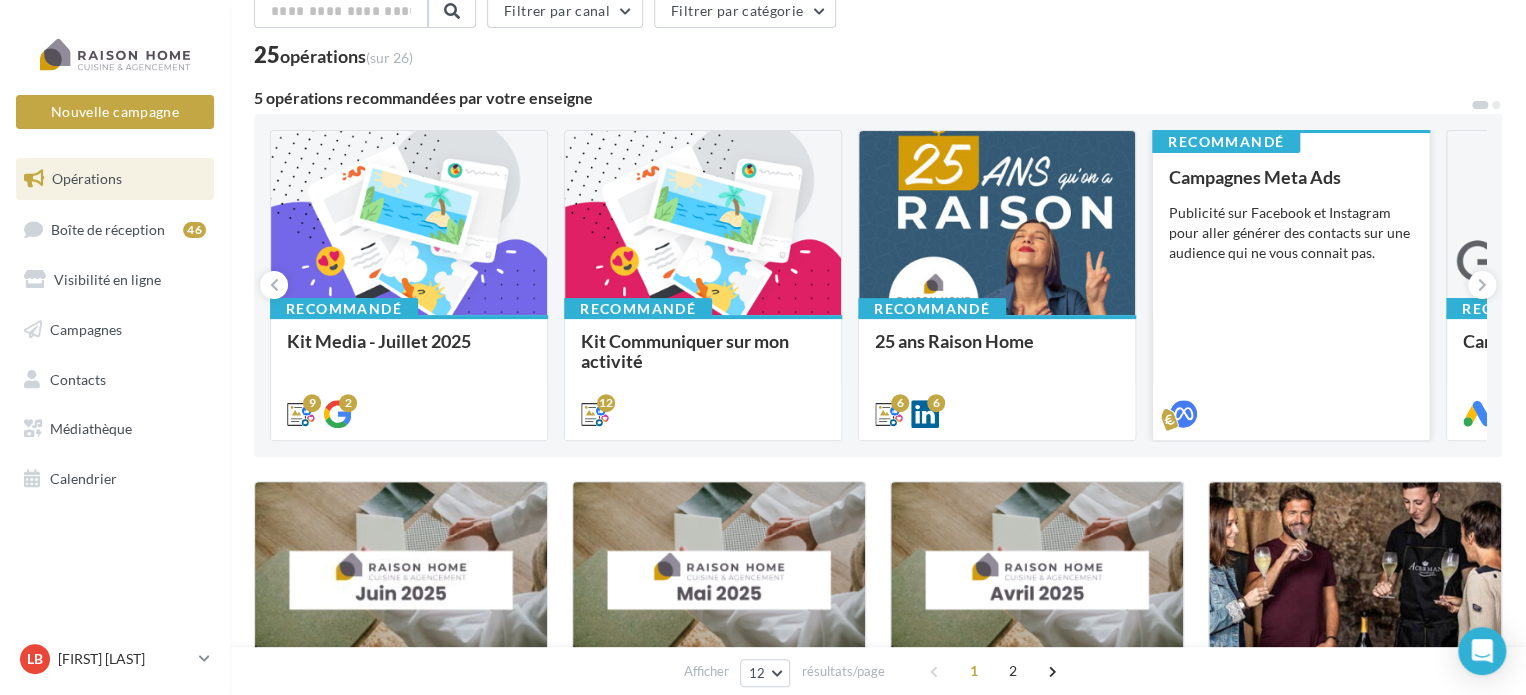 click on "Publicité sur Facebook et Instagram pour aller générer des contacts sur une audience qui ne vous connait pas." at bounding box center (0, 0) 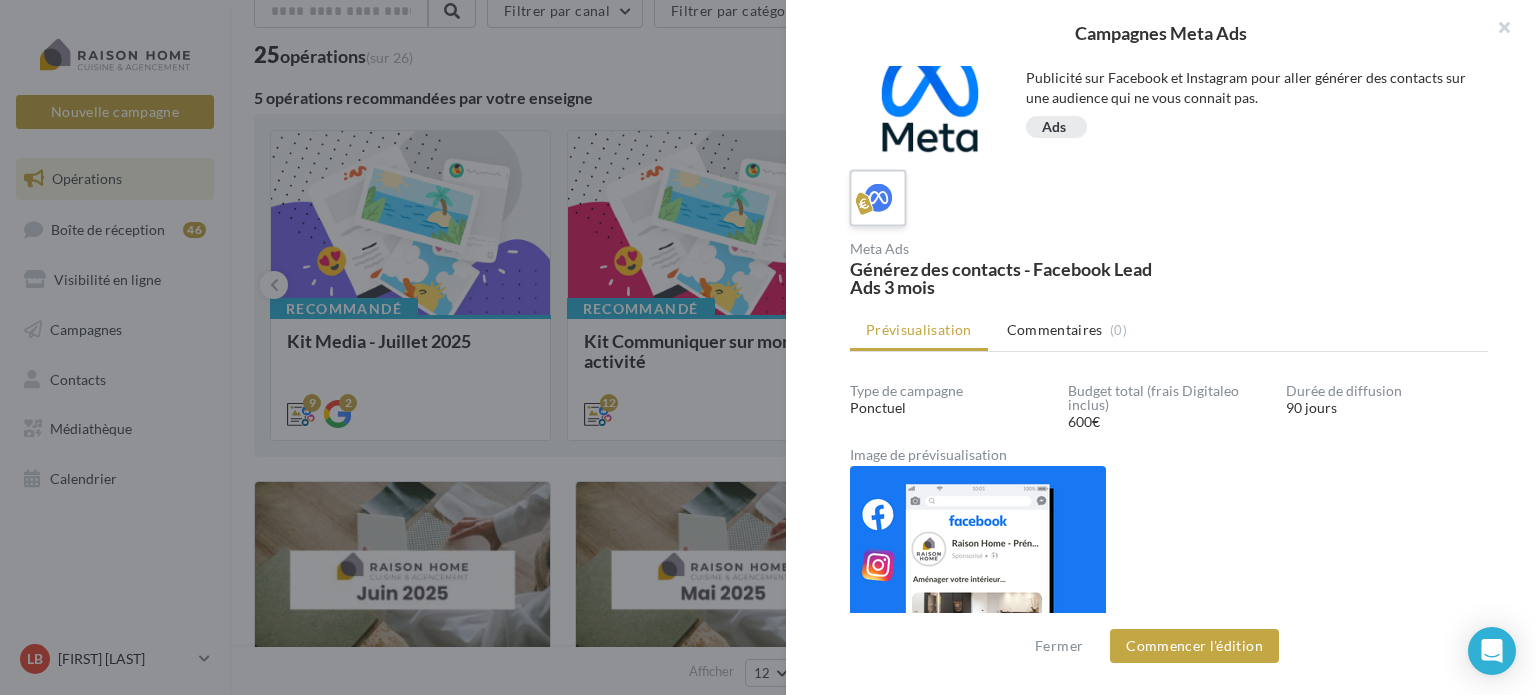 scroll, scrollTop: 0, scrollLeft: 0, axis: both 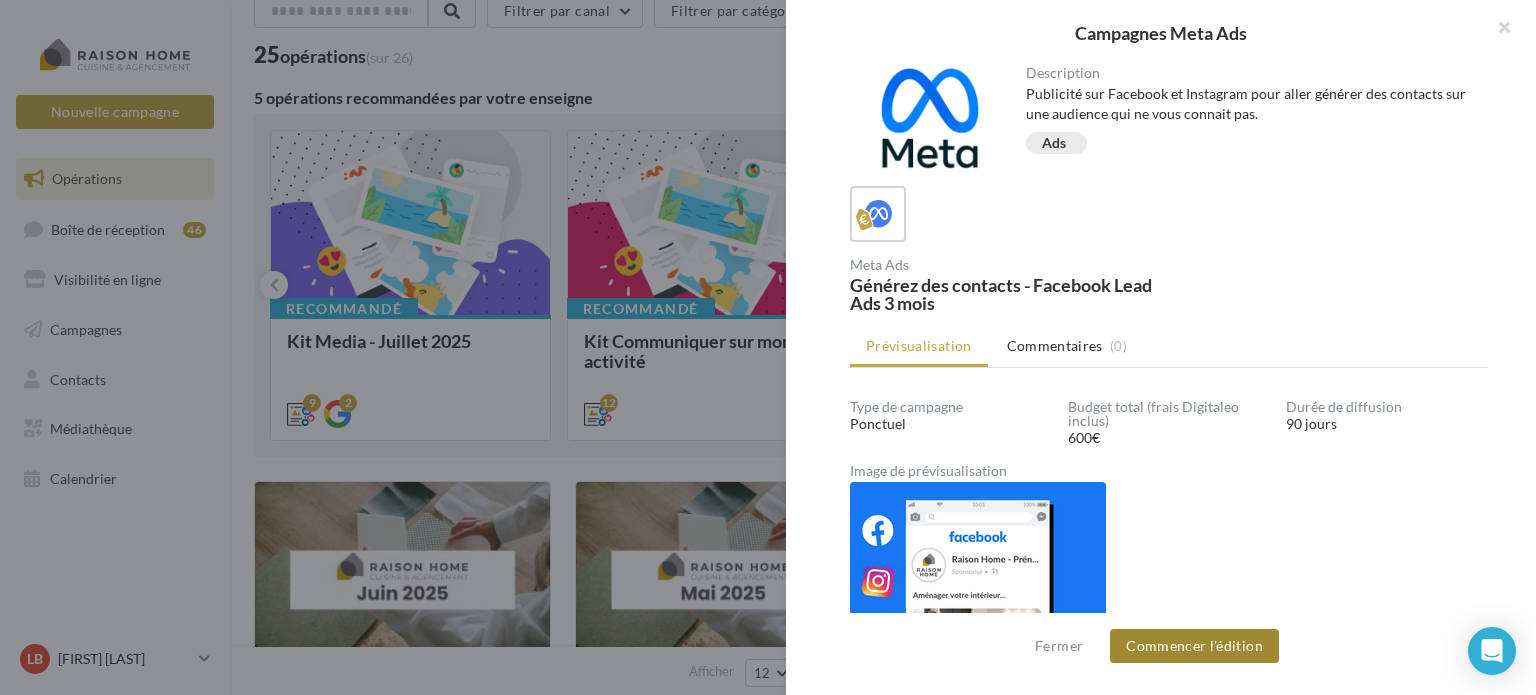 drag, startPoint x: 1174, startPoint y: 649, endPoint x: 1535, endPoint y: 618, distance: 362.32858 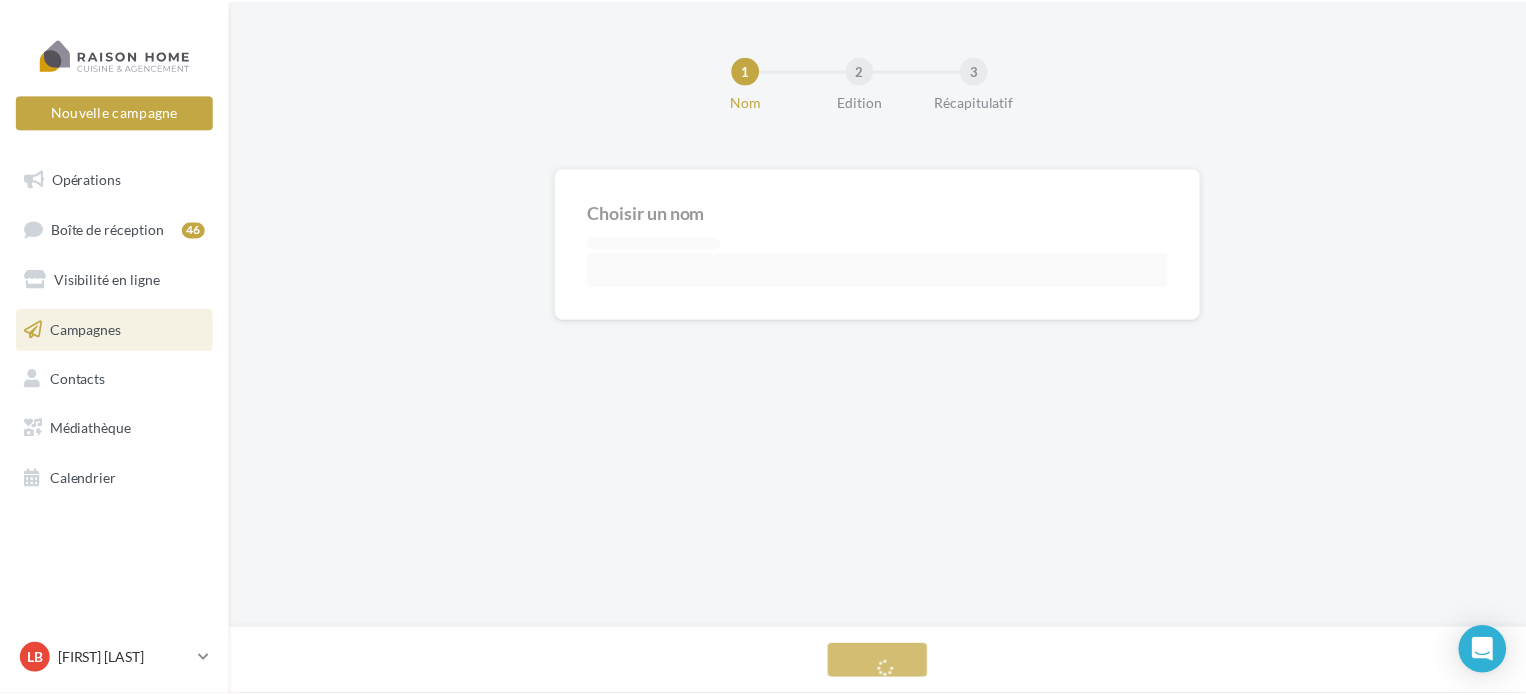 scroll, scrollTop: 0, scrollLeft: 0, axis: both 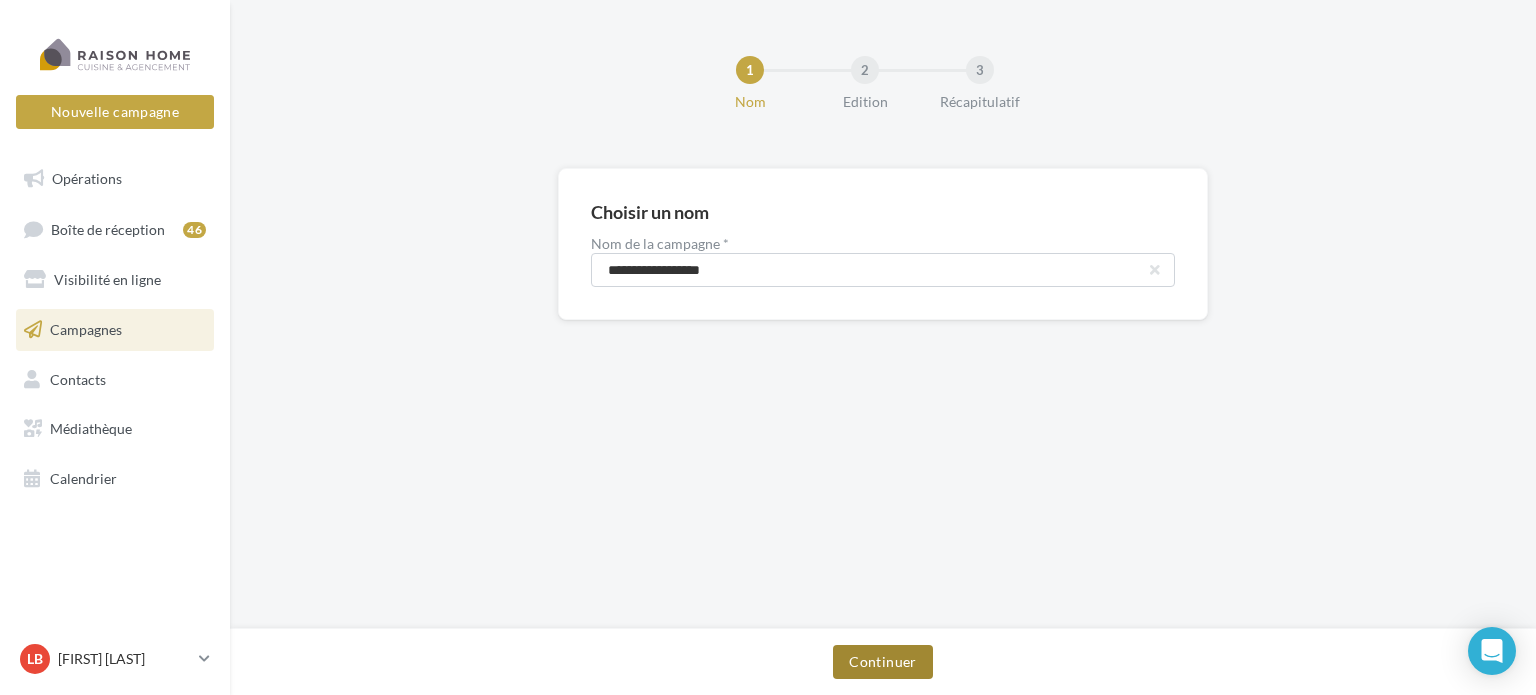 click on "Continuer" at bounding box center (882, 662) 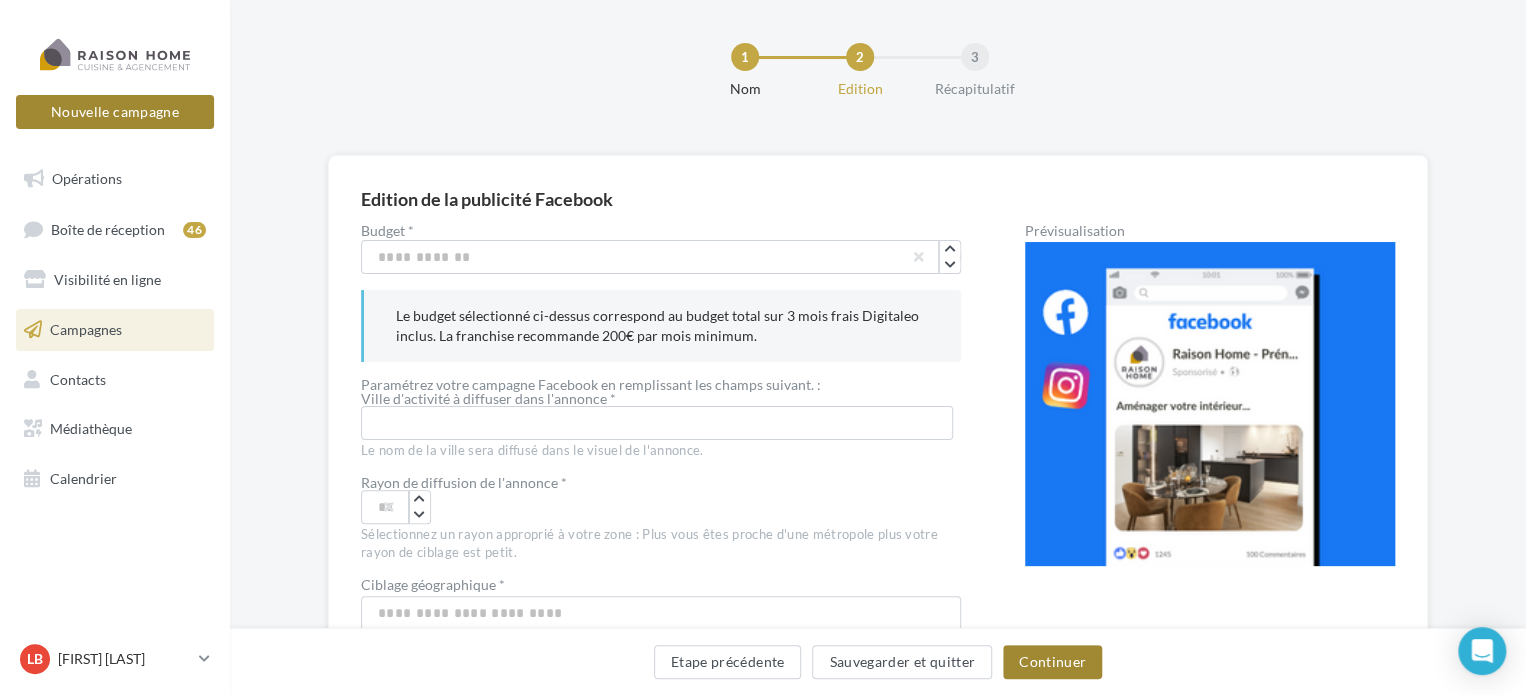 scroll, scrollTop: 0, scrollLeft: 0, axis: both 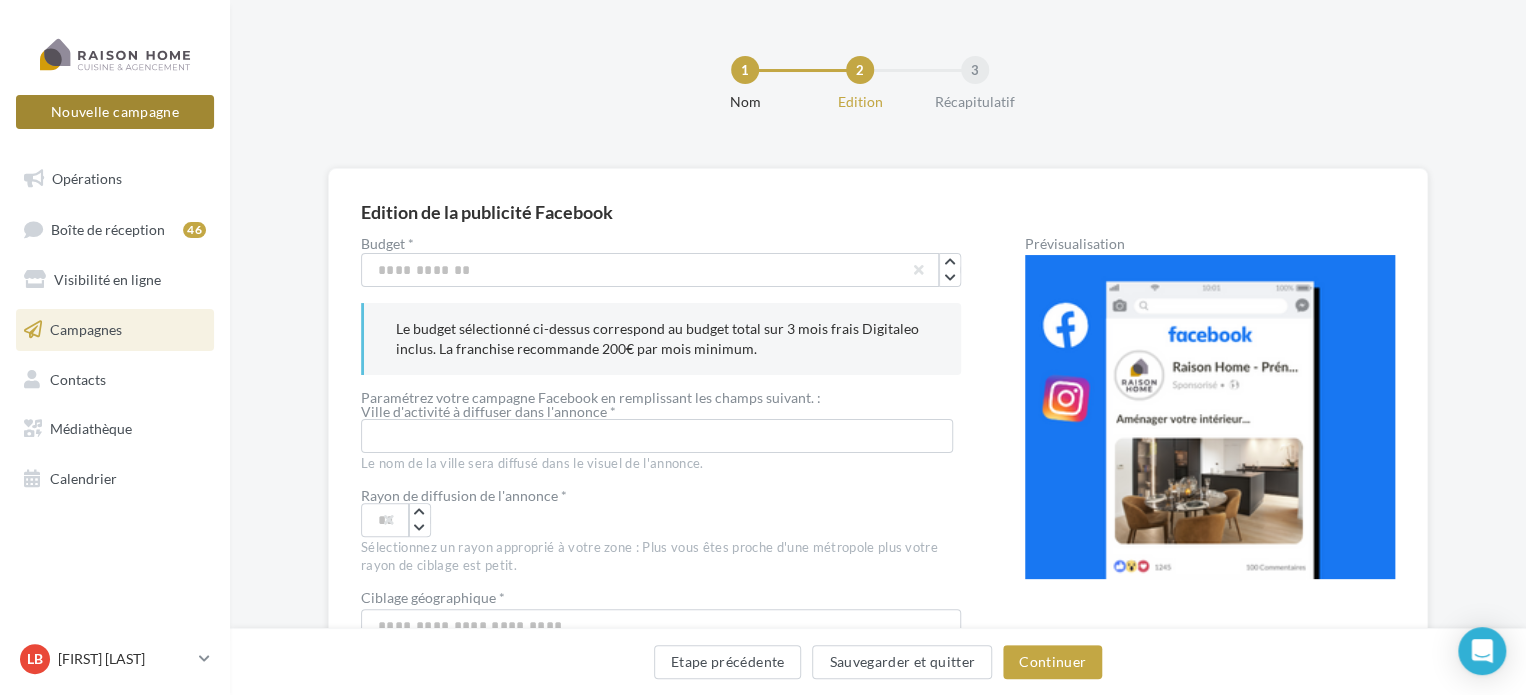 click on "Nouvelle campagne" at bounding box center [115, 112] 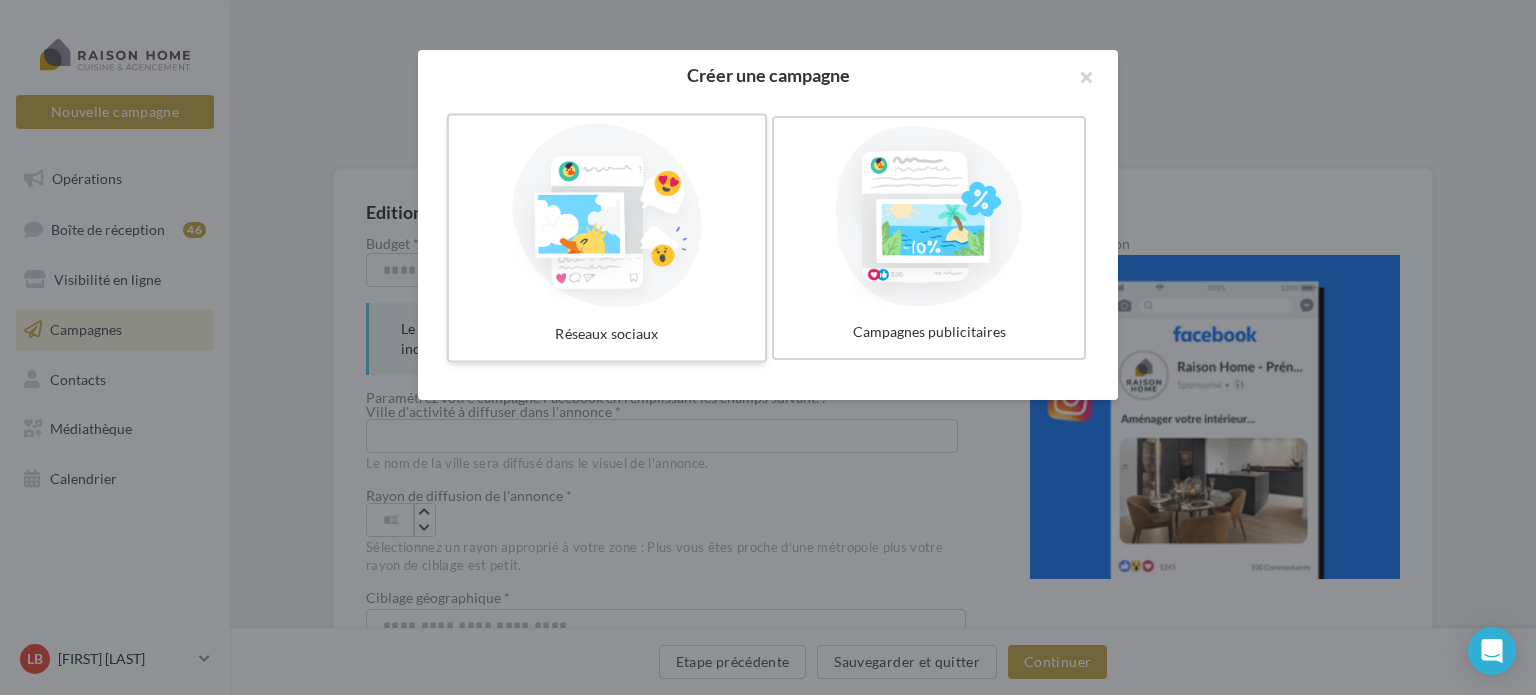 click at bounding box center (607, 216) 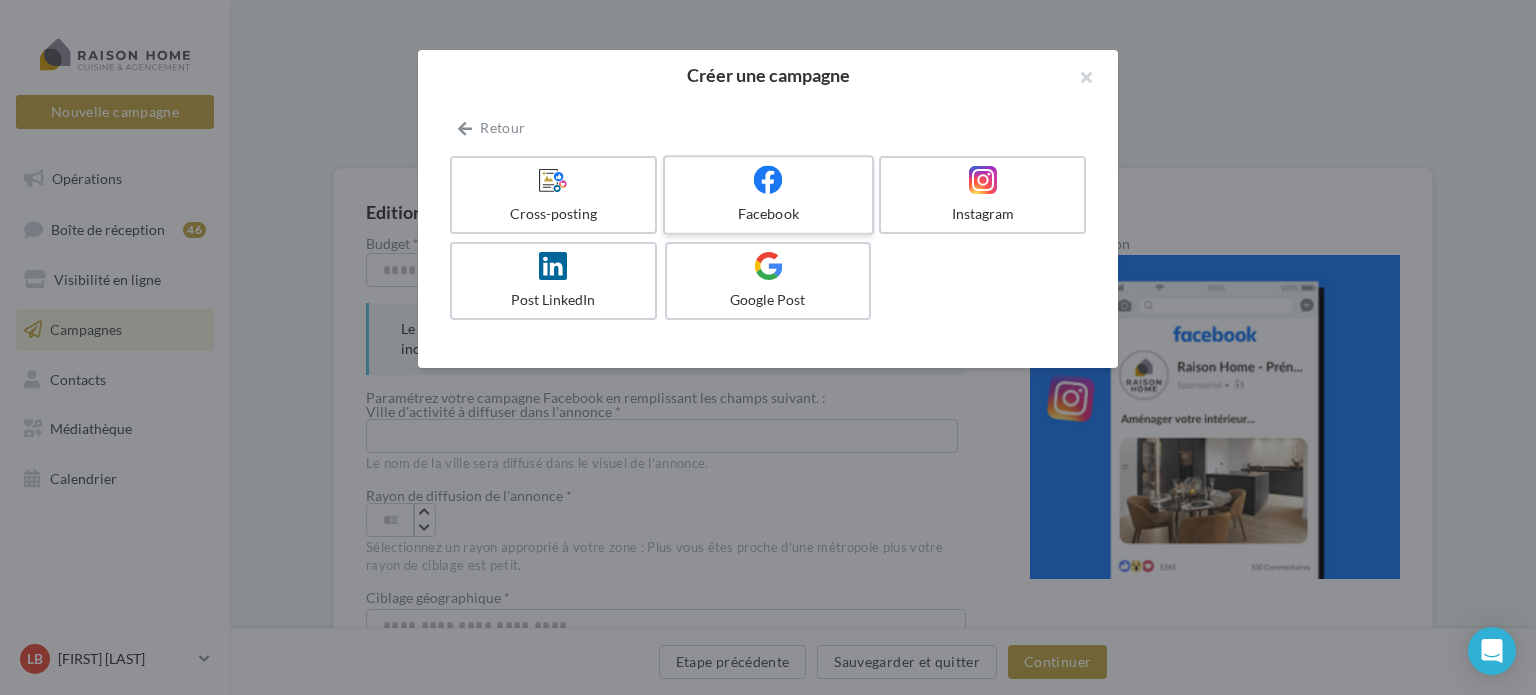 click on "Facebook" at bounding box center [768, 214] 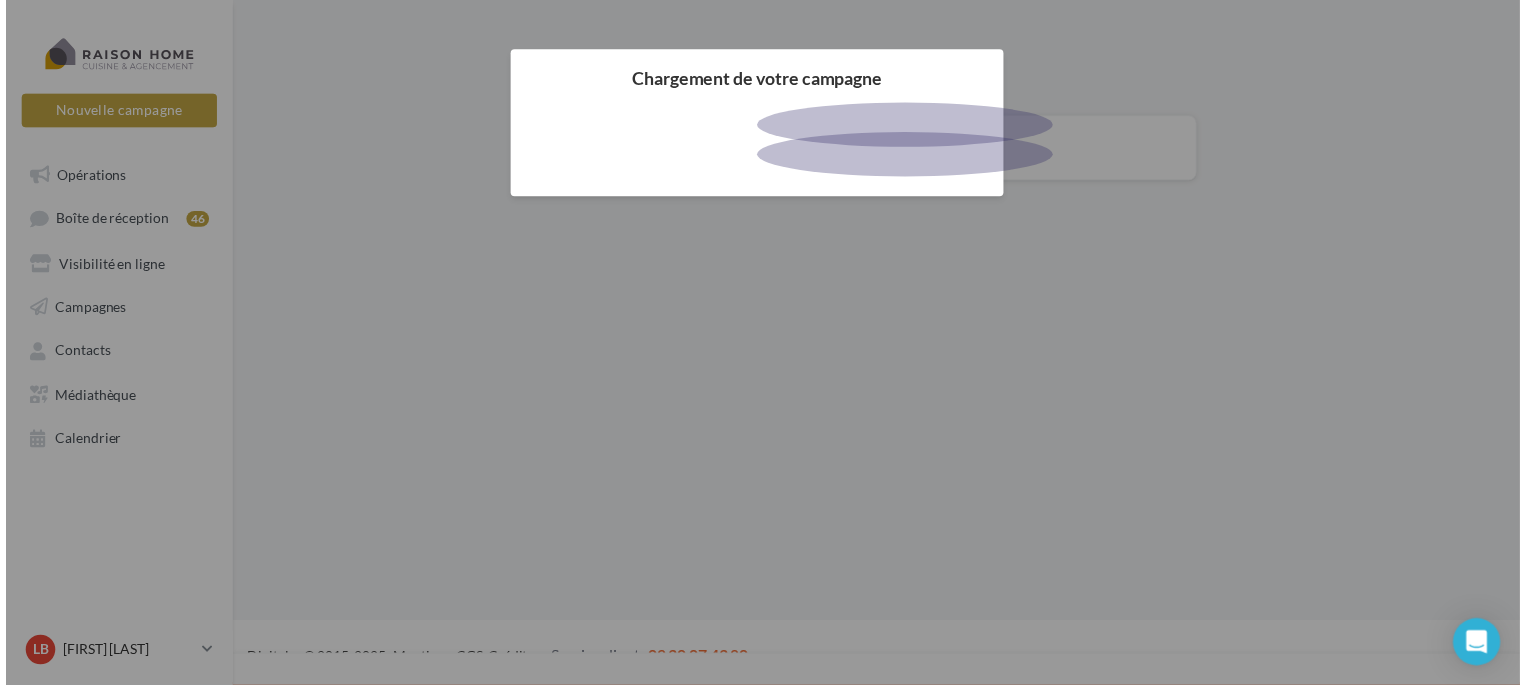 scroll, scrollTop: 0, scrollLeft: 0, axis: both 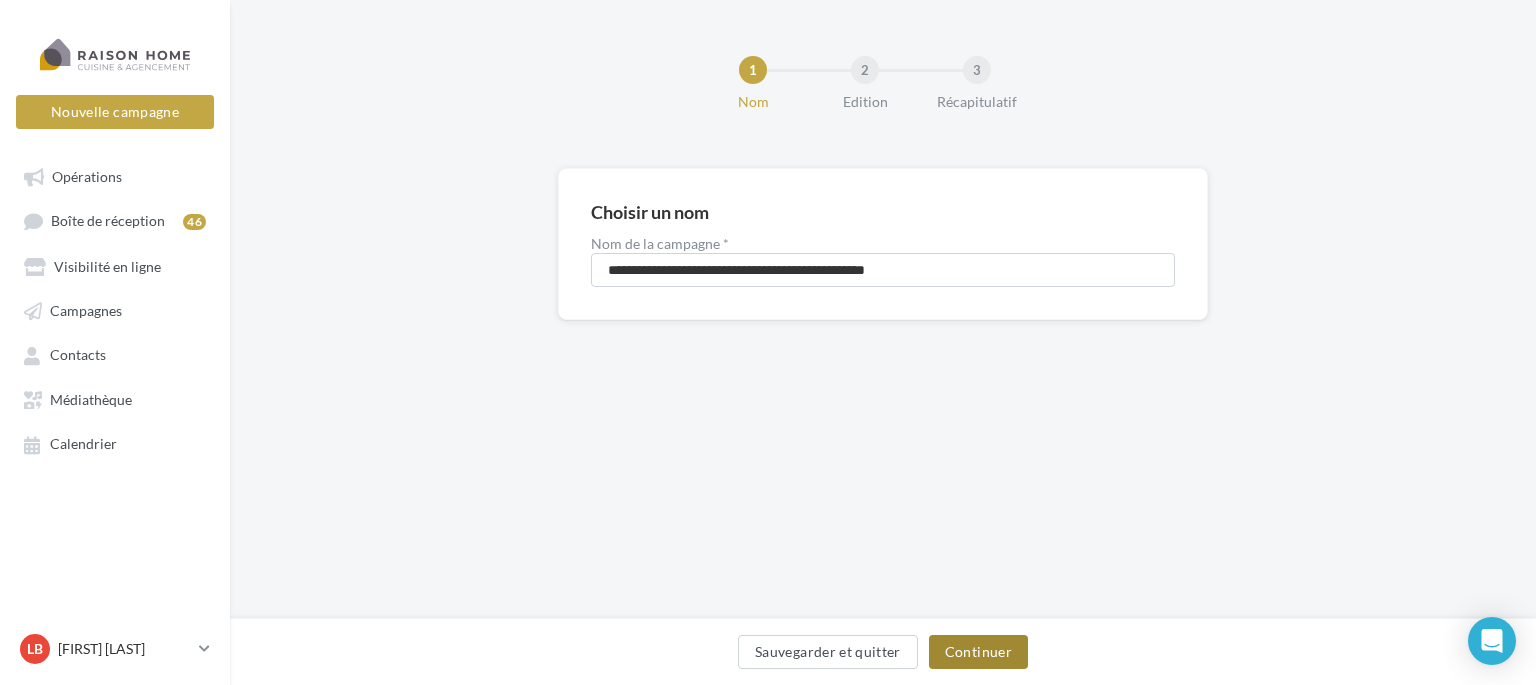 click on "Continuer" at bounding box center [978, 652] 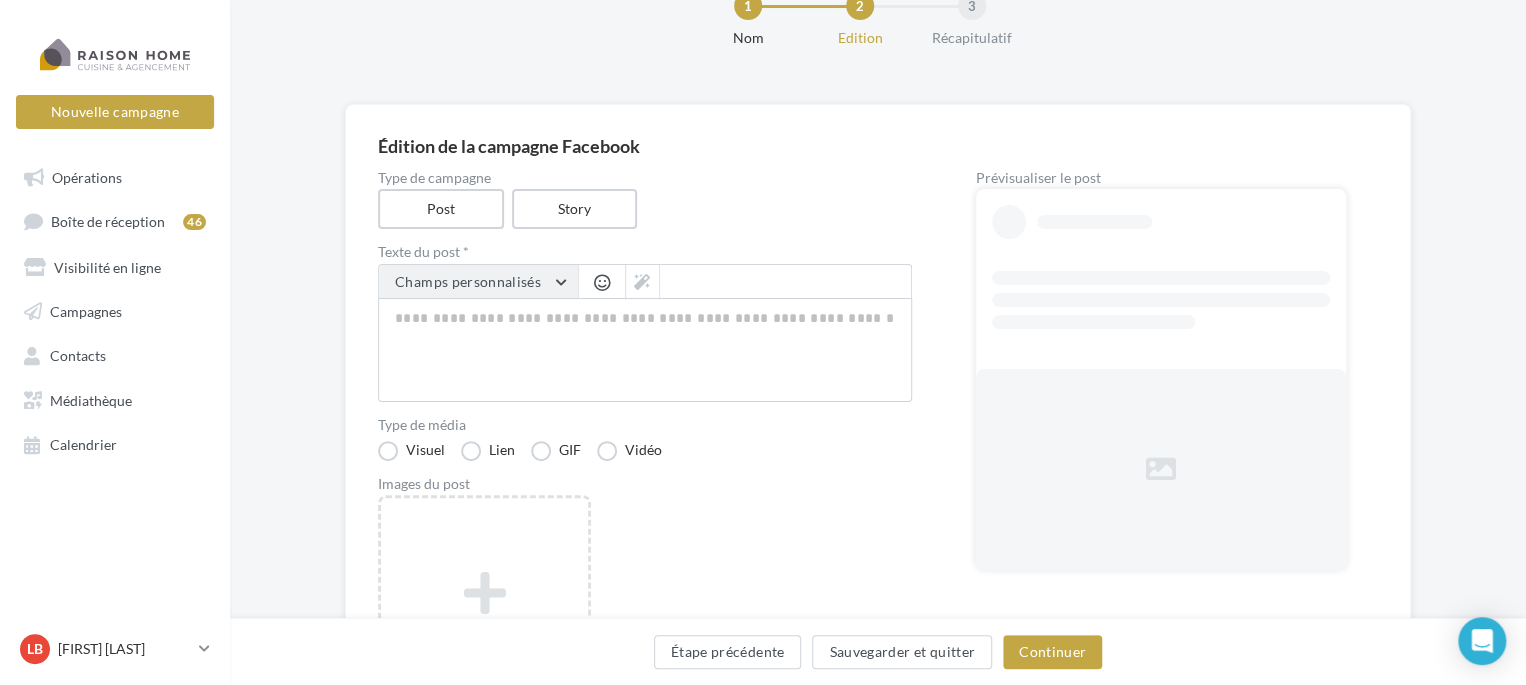 scroll, scrollTop: 100, scrollLeft: 0, axis: vertical 